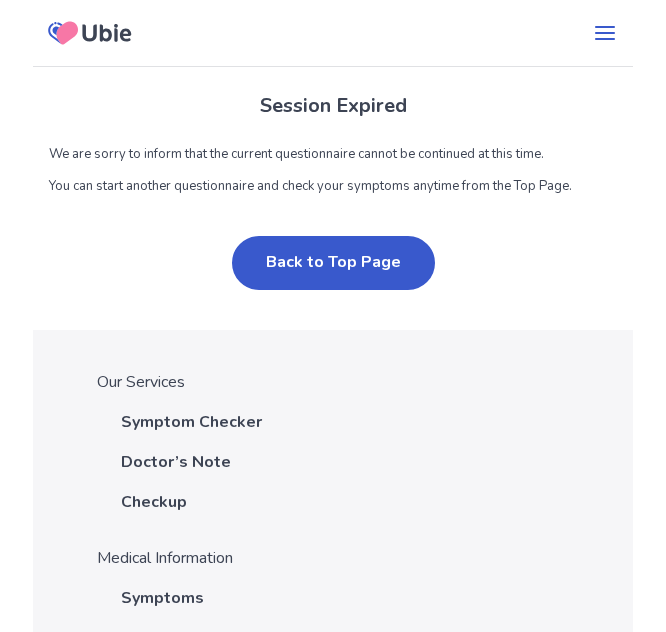 scroll, scrollTop: 0, scrollLeft: 0, axis: both 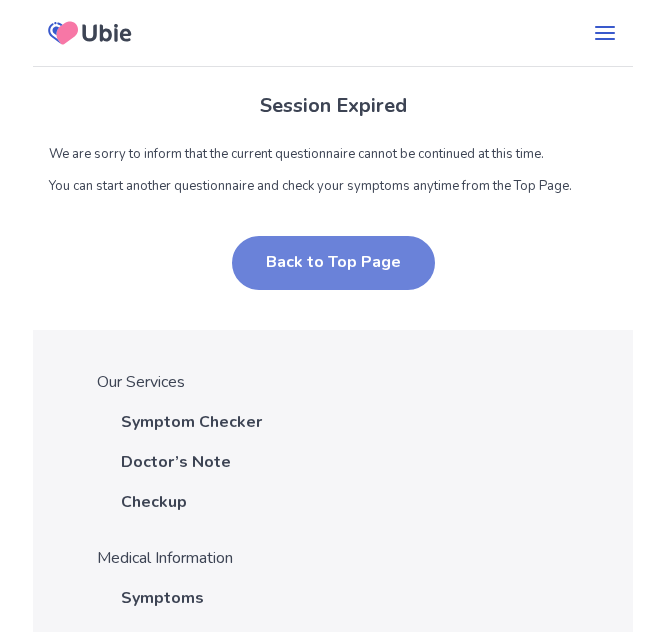 click on "Back to Top Page" at bounding box center (333, 263) 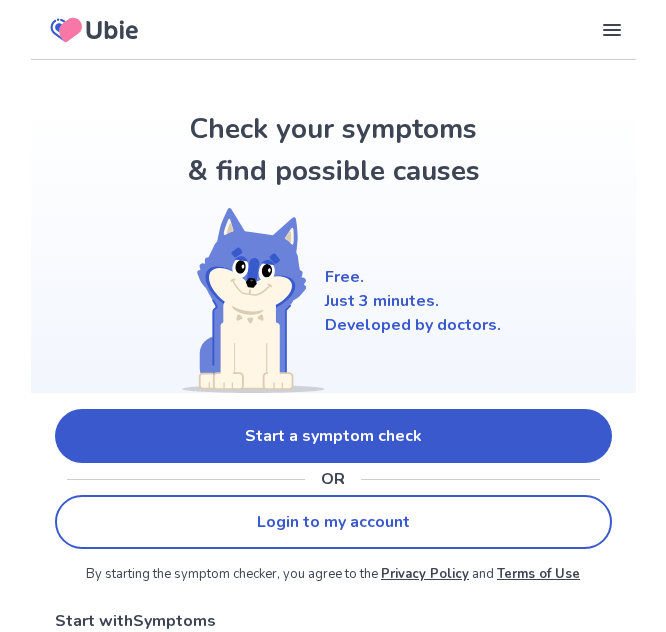 scroll, scrollTop: 0, scrollLeft: 0, axis: both 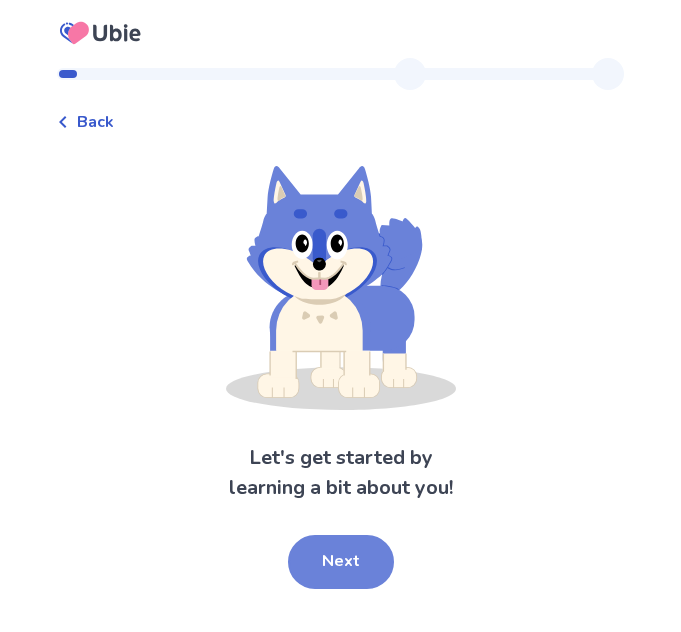 click on "Next" at bounding box center (341, 562) 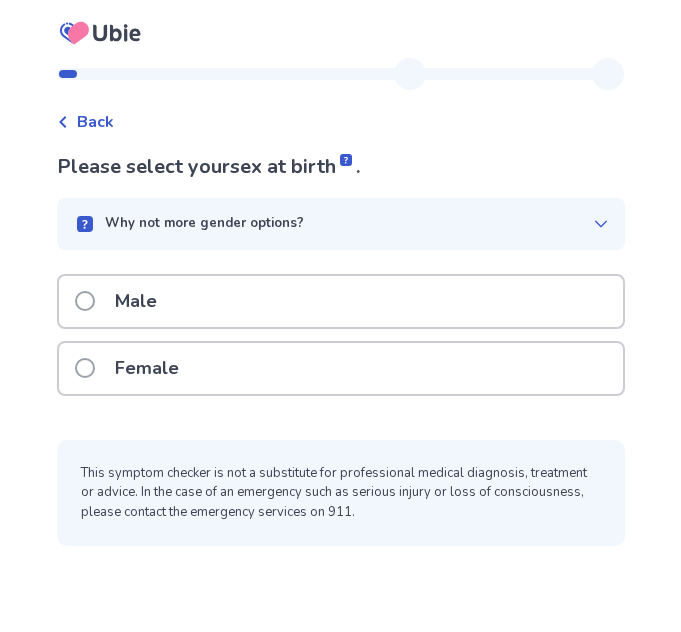 click on "Female" at bounding box center (341, 368) 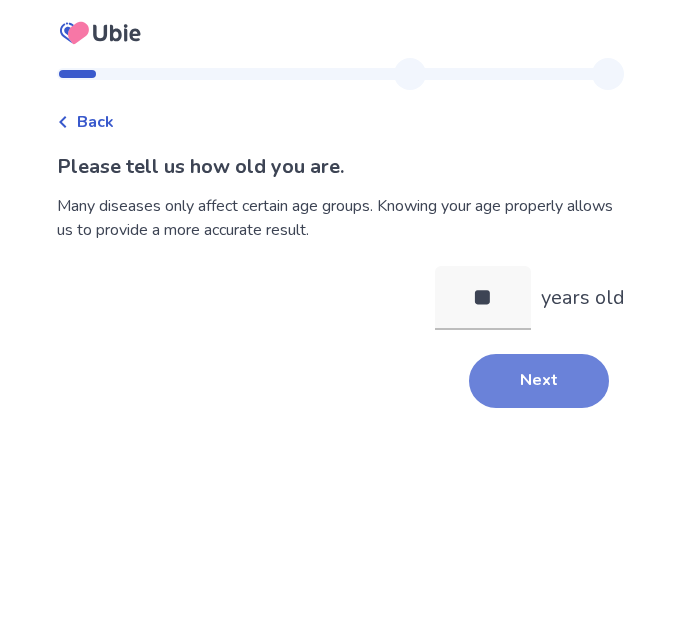 type on "**" 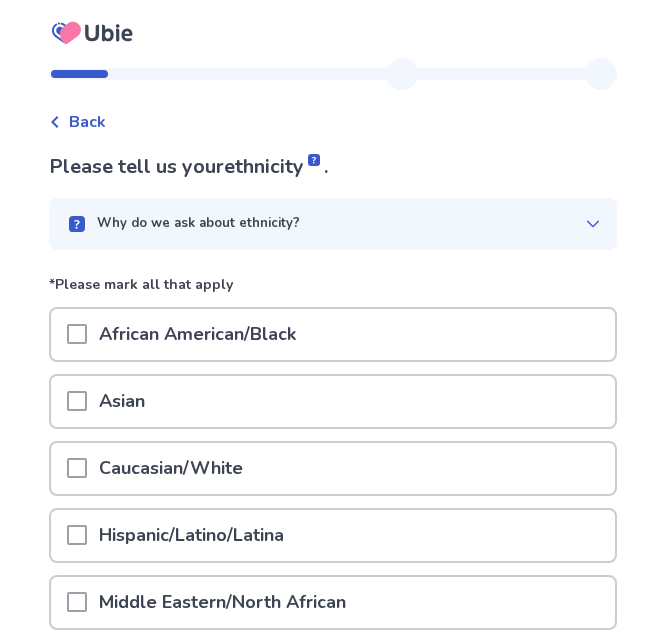 click on "African American/Black" at bounding box center (197, 334) 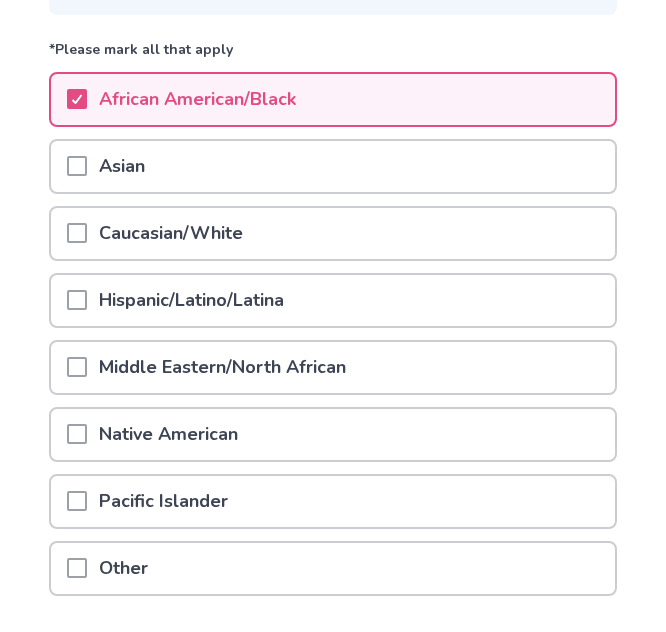scroll, scrollTop: 377, scrollLeft: 0, axis: vertical 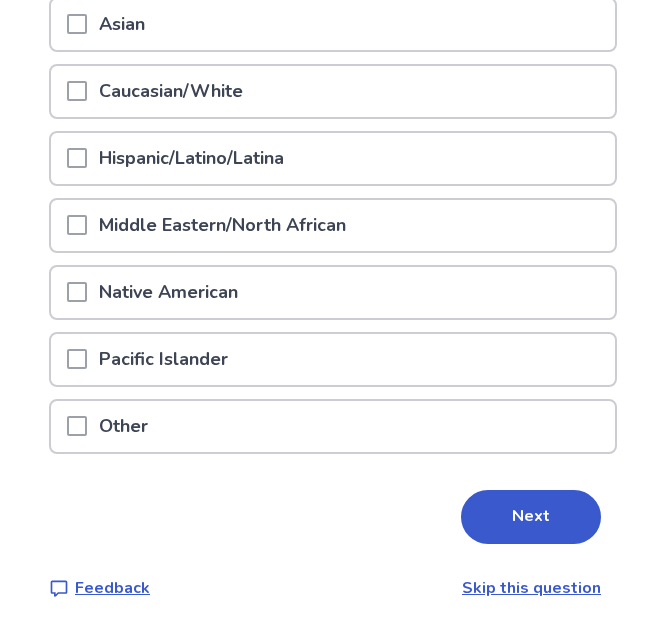 click on "Next" at bounding box center (531, 517) 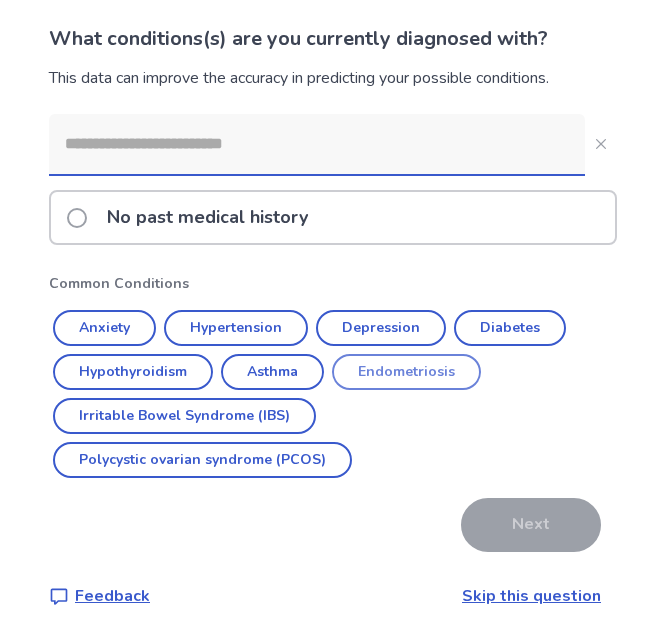 scroll, scrollTop: 136, scrollLeft: 0, axis: vertical 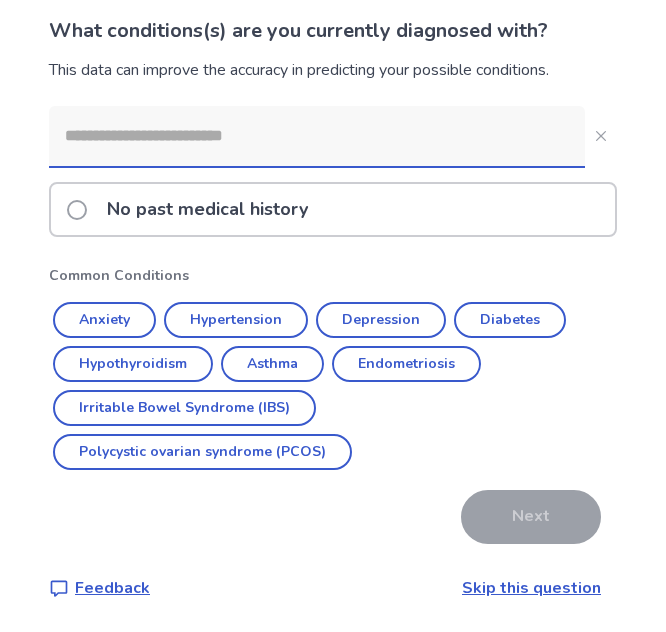 click on "No past medical history" at bounding box center (333, 209) 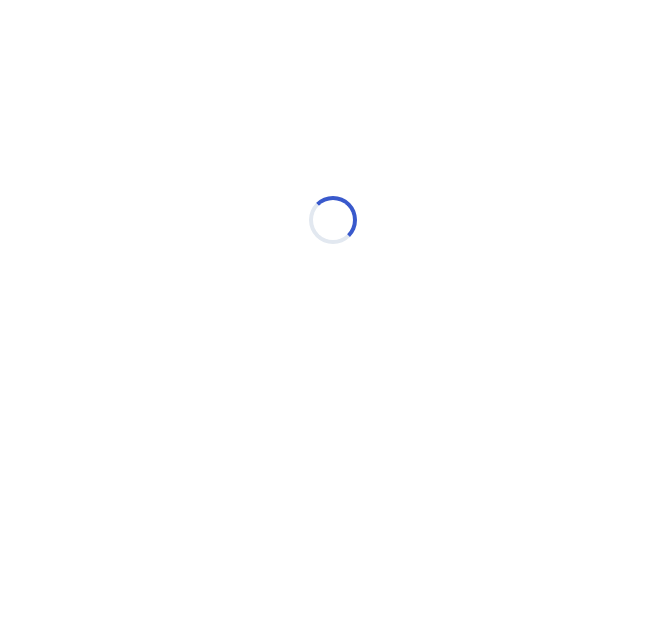 scroll, scrollTop: 0, scrollLeft: 0, axis: both 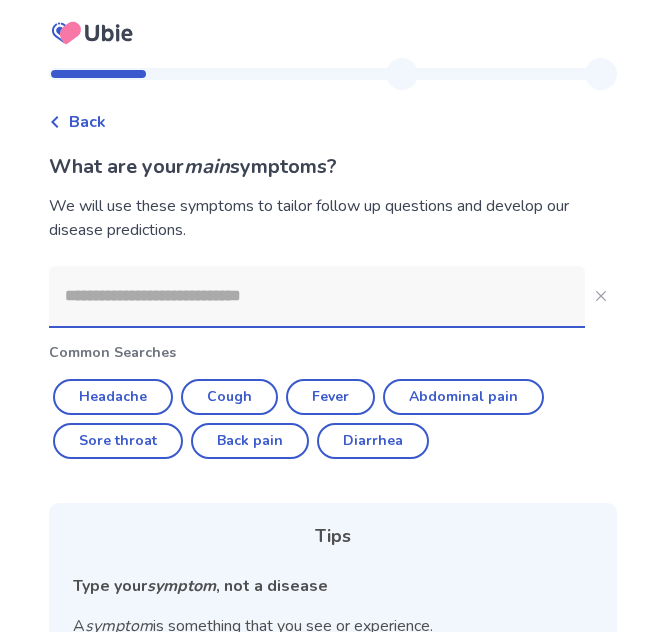 click 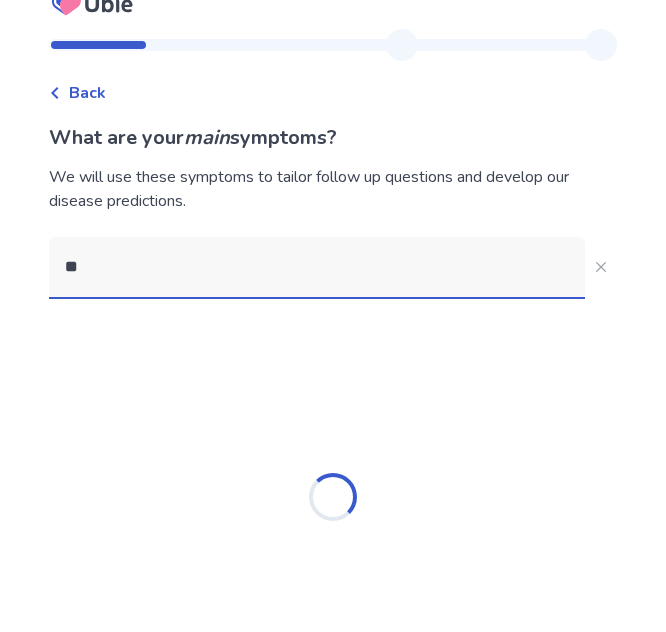 scroll, scrollTop: 0, scrollLeft: 0, axis: both 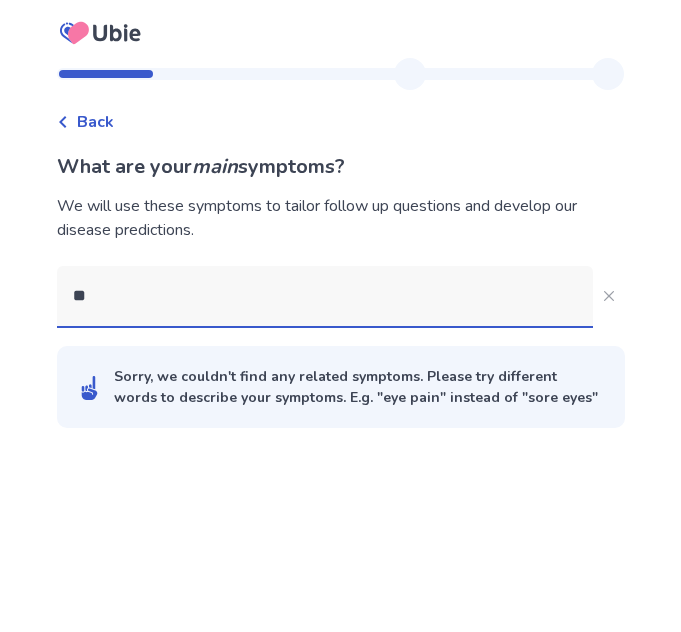 type on "*" 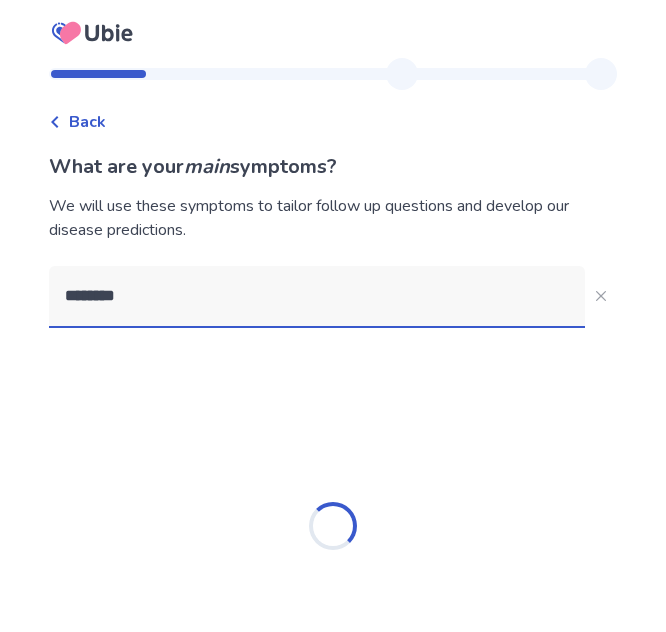 type on "*********" 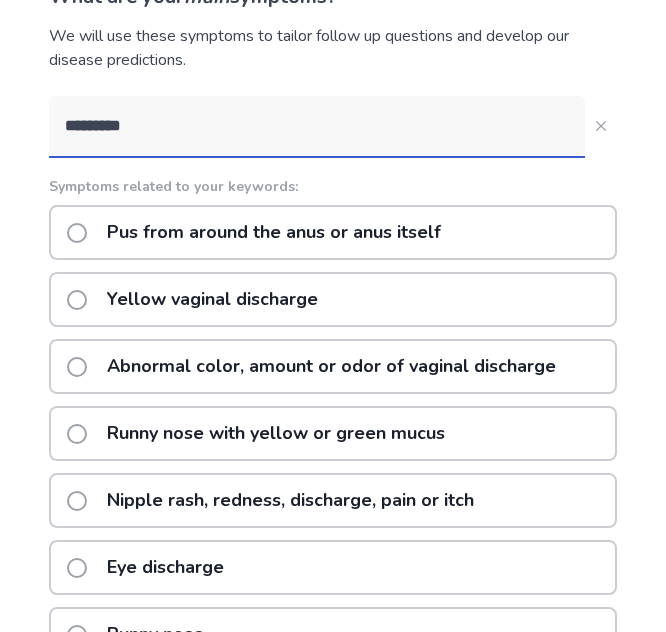 scroll, scrollTop: 200, scrollLeft: 0, axis: vertical 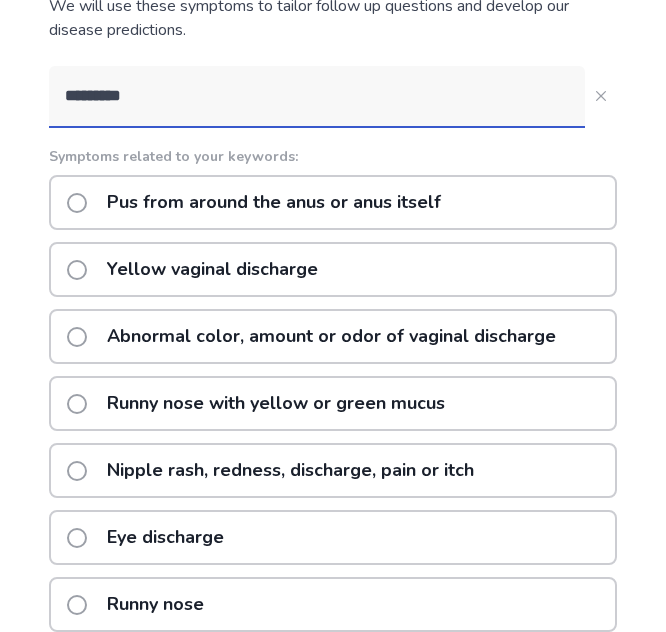 click on "Abnormal color, amount or odor of vaginal discharge" 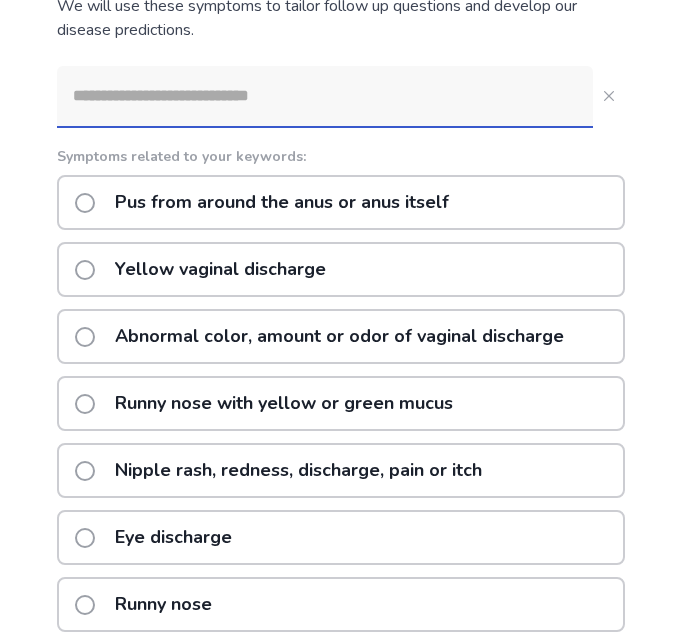scroll, scrollTop: 0, scrollLeft: 0, axis: both 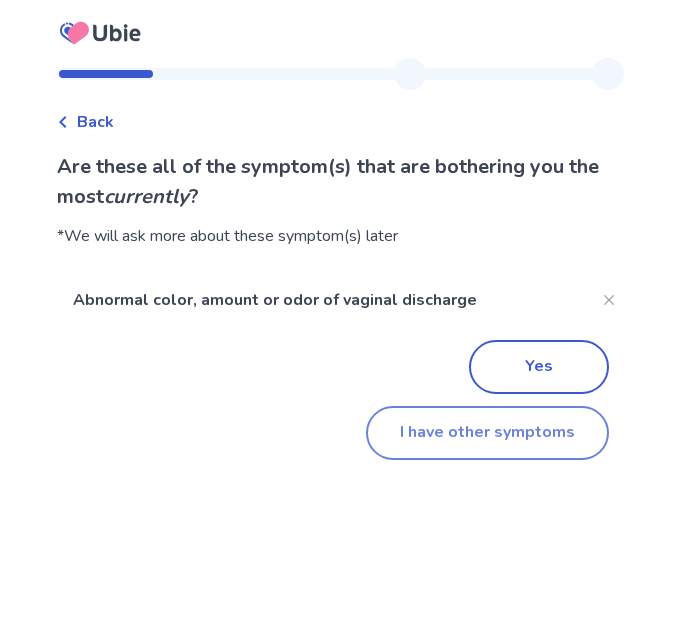 click on "I have other symptoms" 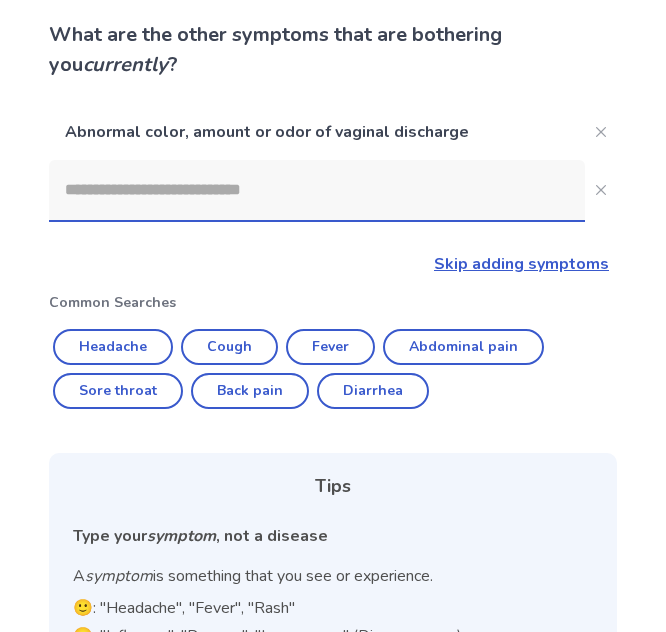 scroll, scrollTop: 100, scrollLeft: 0, axis: vertical 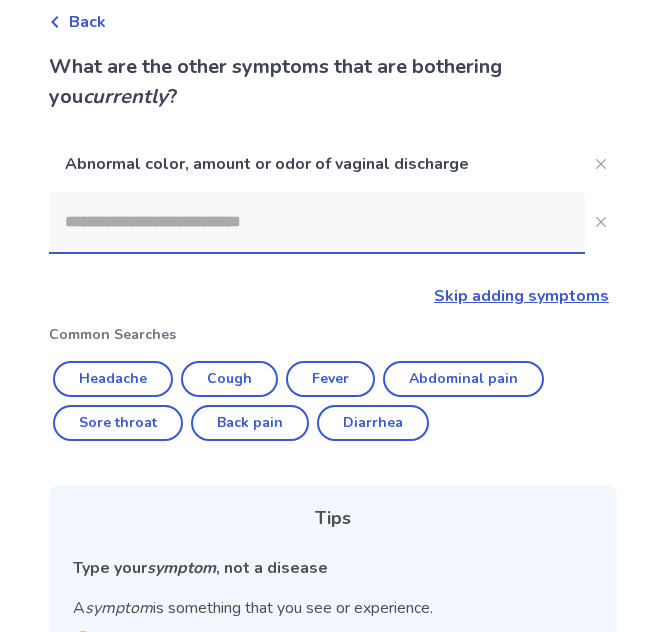 click 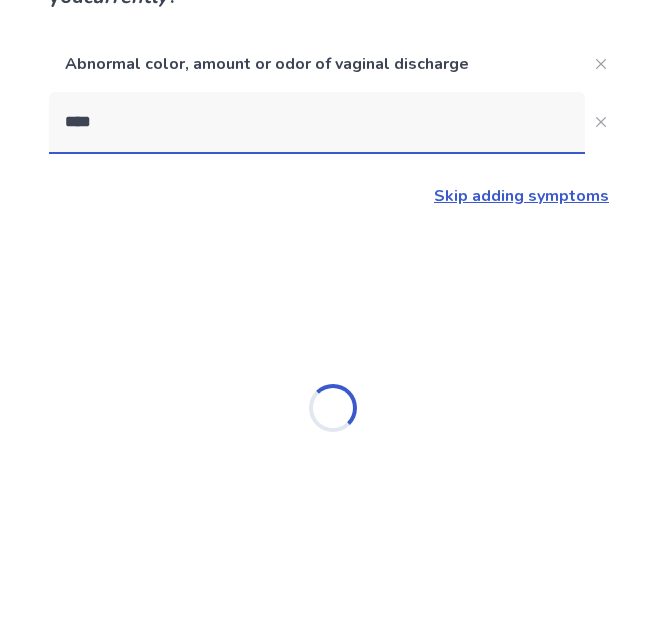 scroll, scrollTop: 200, scrollLeft: 0, axis: vertical 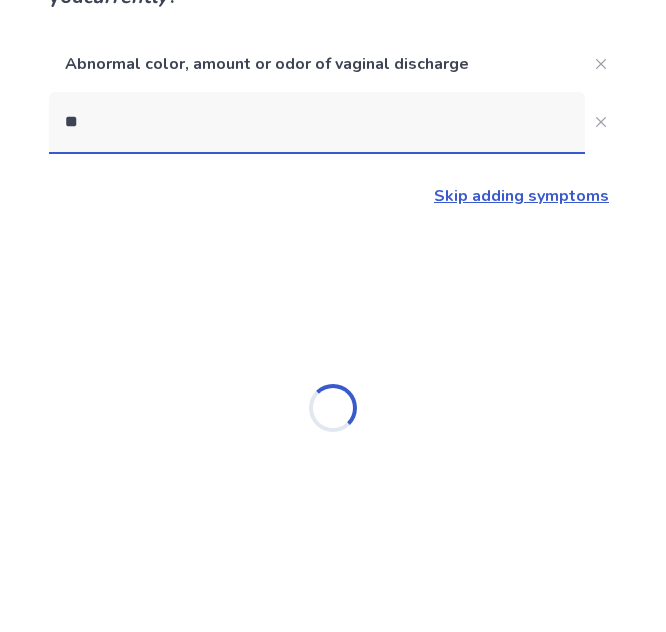 type on "*" 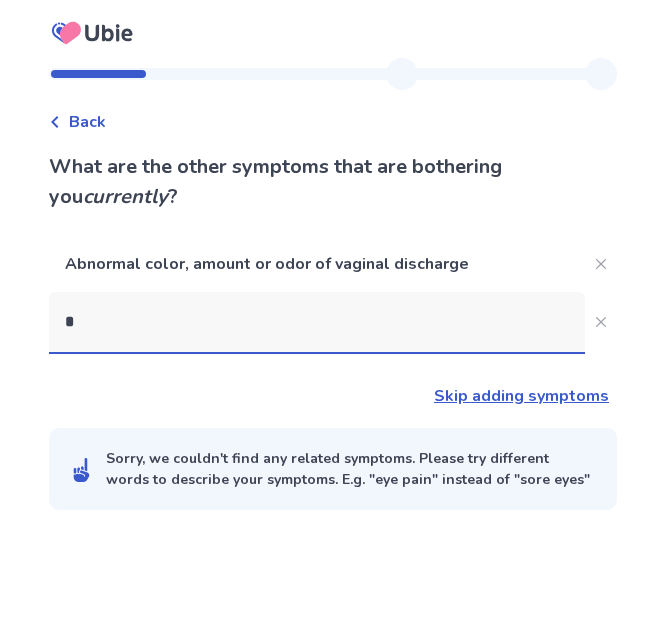 scroll, scrollTop: 0, scrollLeft: 0, axis: both 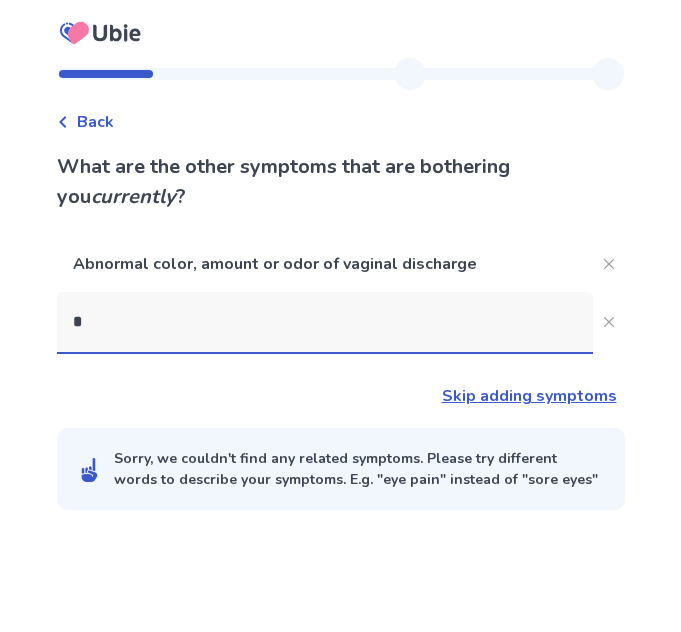 type 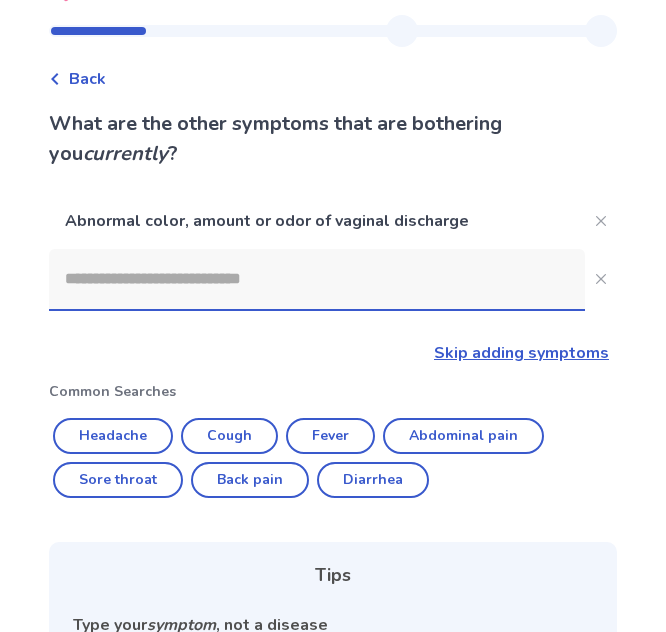 scroll, scrollTop: 24, scrollLeft: 0, axis: vertical 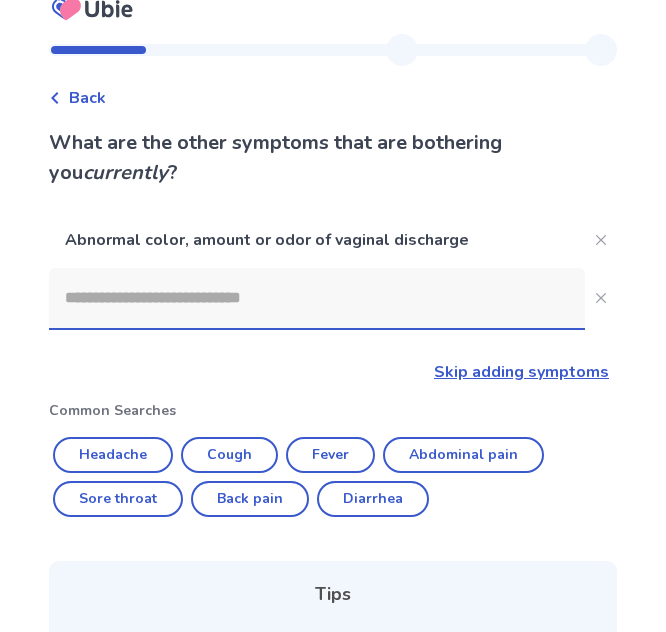 click on "Skip adding symptoms" 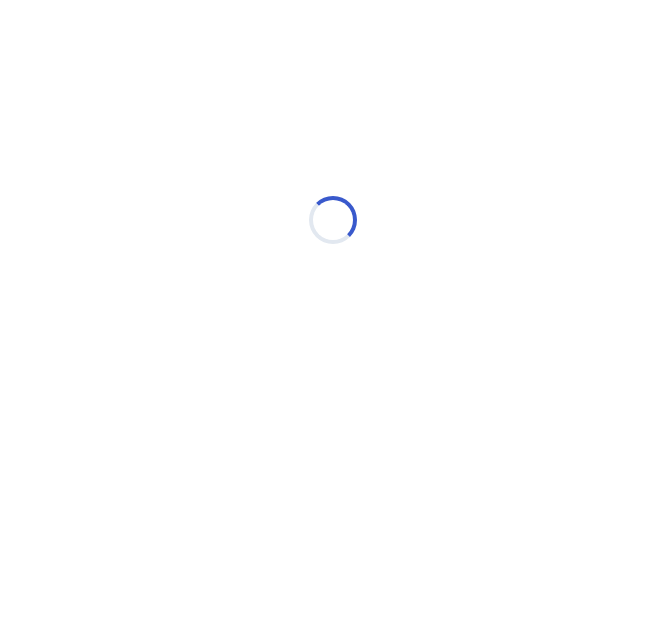 scroll, scrollTop: 0, scrollLeft: 0, axis: both 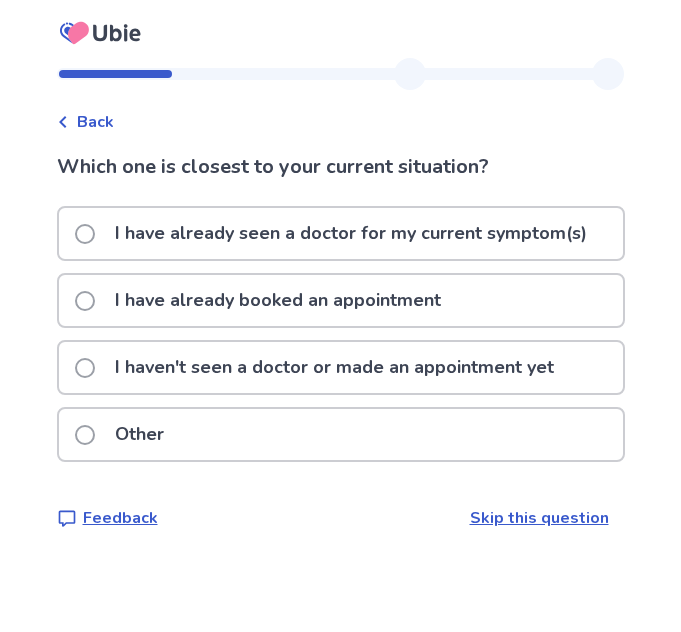 click on "I haven't seen a doctor or made an appointment yet" at bounding box center (334, 367) 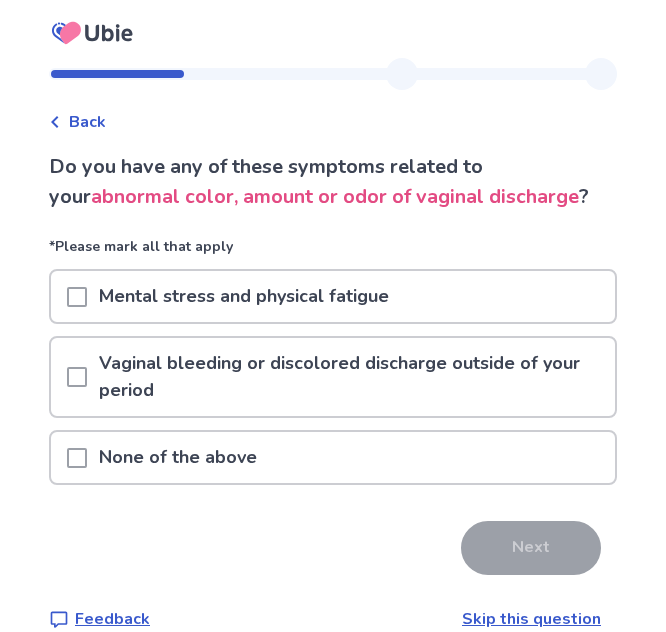 click on "None of the above" at bounding box center [333, 457] 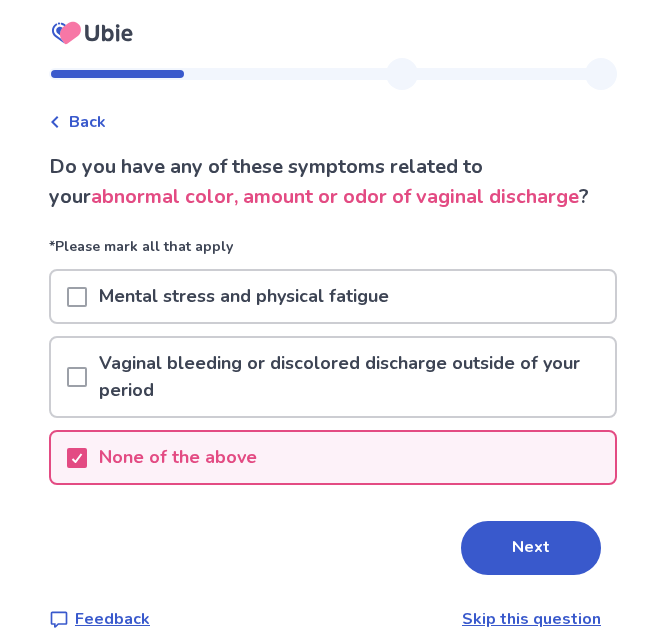 click on "Next" at bounding box center [531, 548] 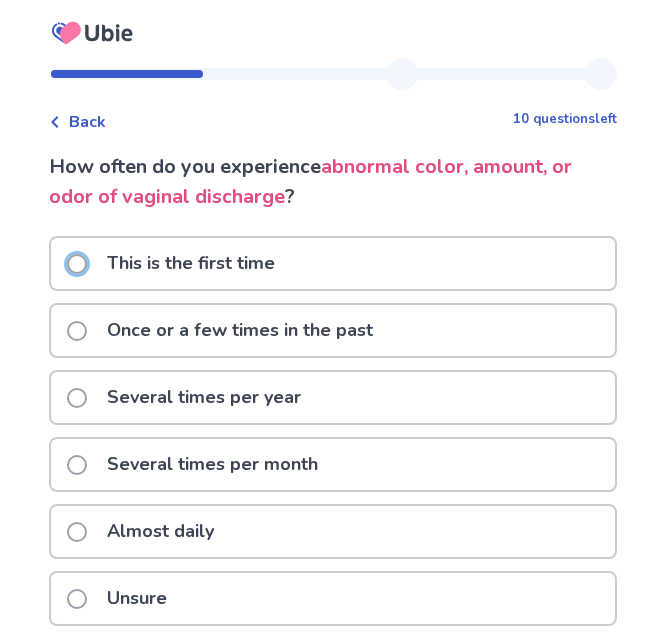 click on "abnormal color, amount, or odor of vaginal discharge" at bounding box center [313, 181] 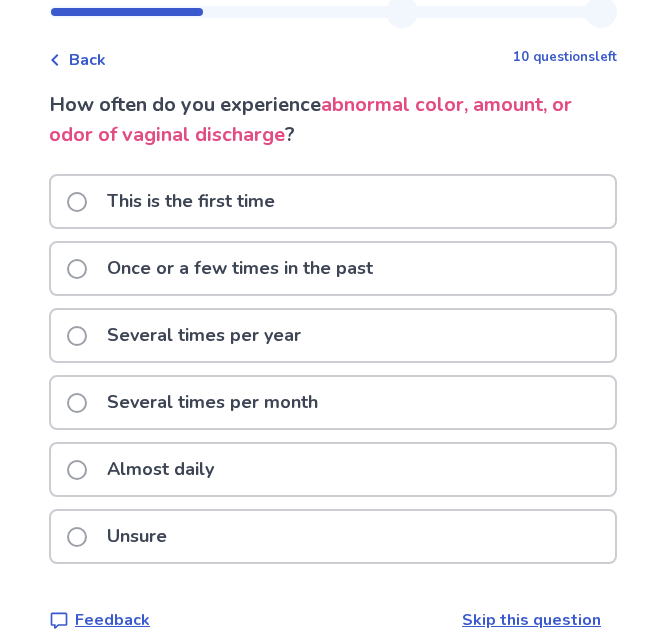 scroll, scrollTop: 94, scrollLeft: 0, axis: vertical 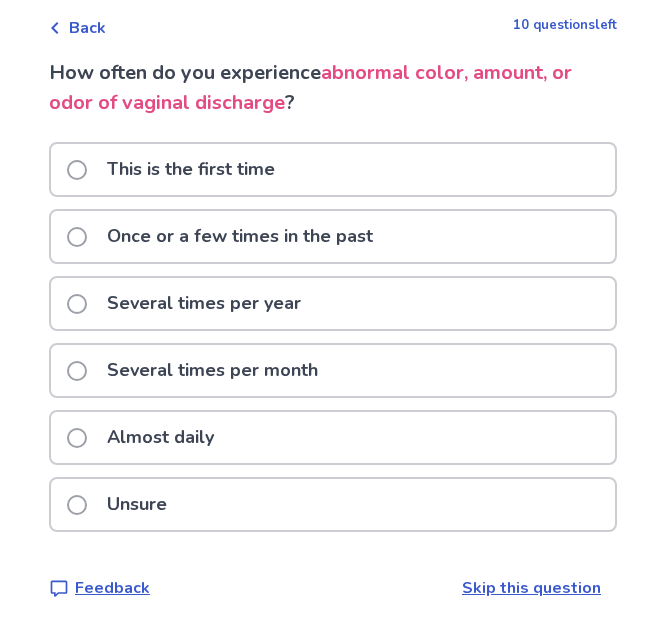 click on "Almost daily" at bounding box center [160, 437] 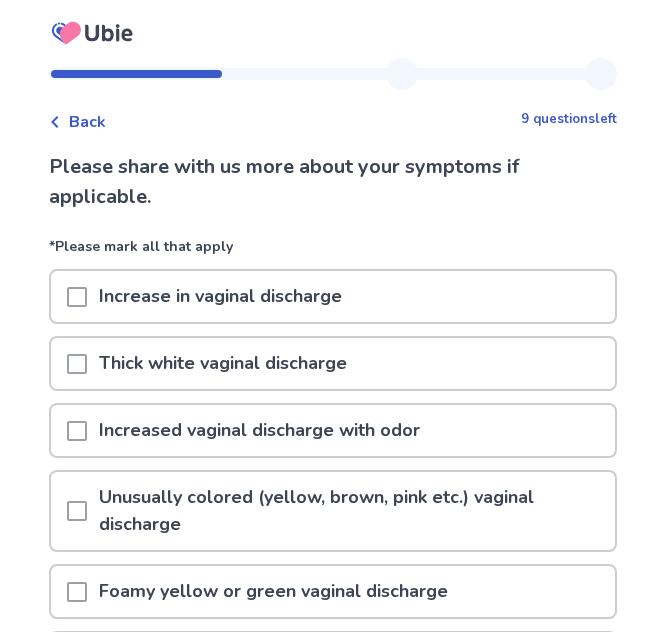 scroll, scrollTop: 100, scrollLeft: 0, axis: vertical 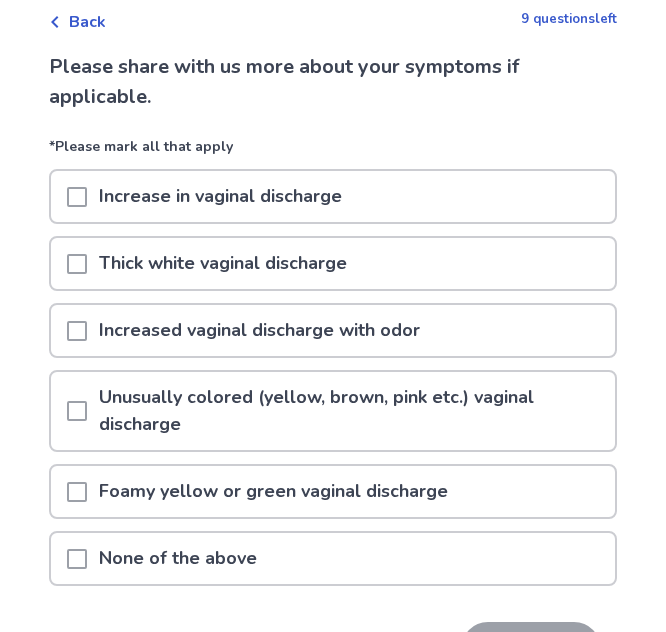 click on "Increase in vaginal discharge" at bounding box center [220, 196] 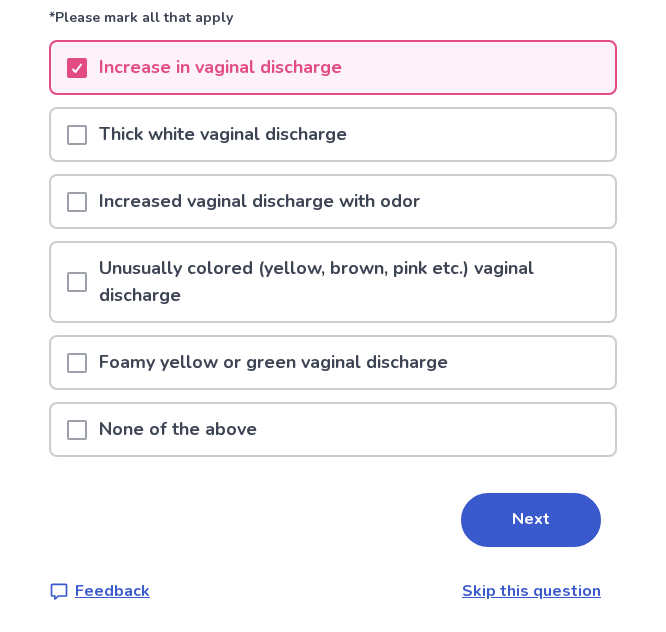 scroll, scrollTop: 232, scrollLeft: 0, axis: vertical 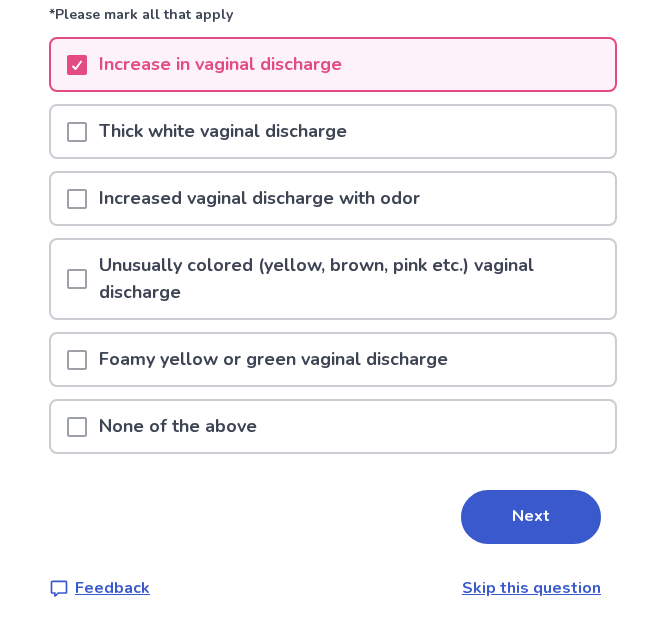 click on "Increased vaginal discharge with odor" at bounding box center [259, 198] 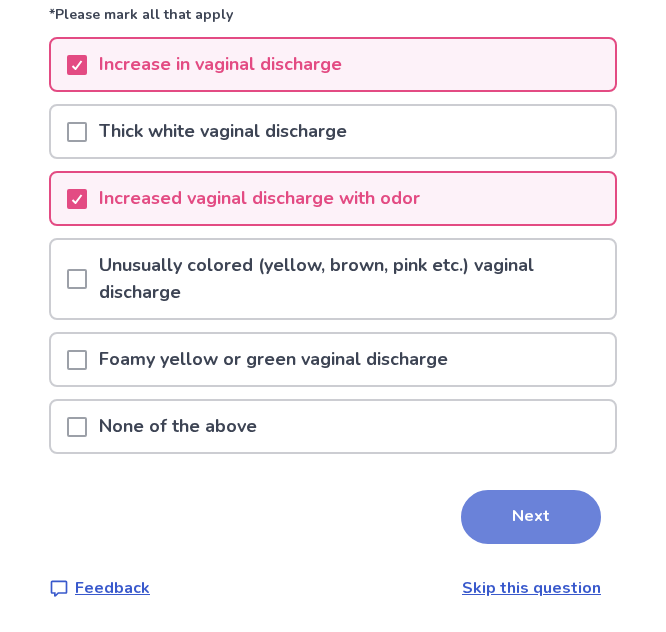 click on "Next" at bounding box center (531, 517) 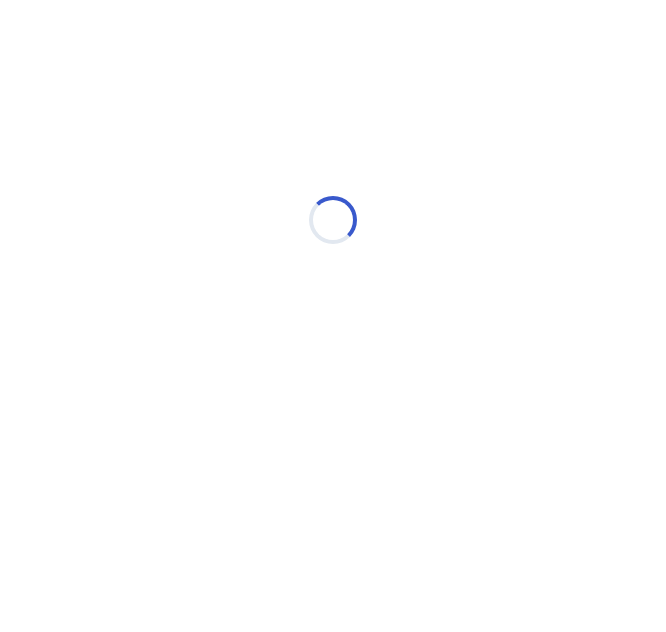 scroll, scrollTop: 0, scrollLeft: 0, axis: both 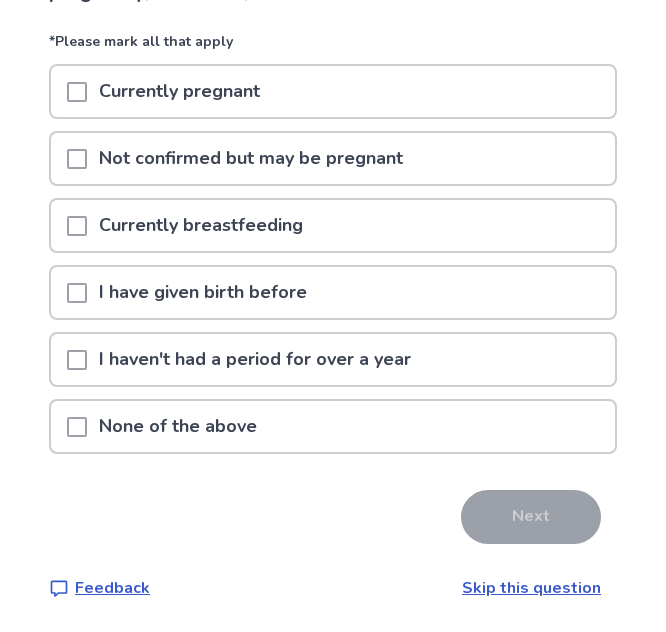 click on "None of the above" at bounding box center [178, 426] 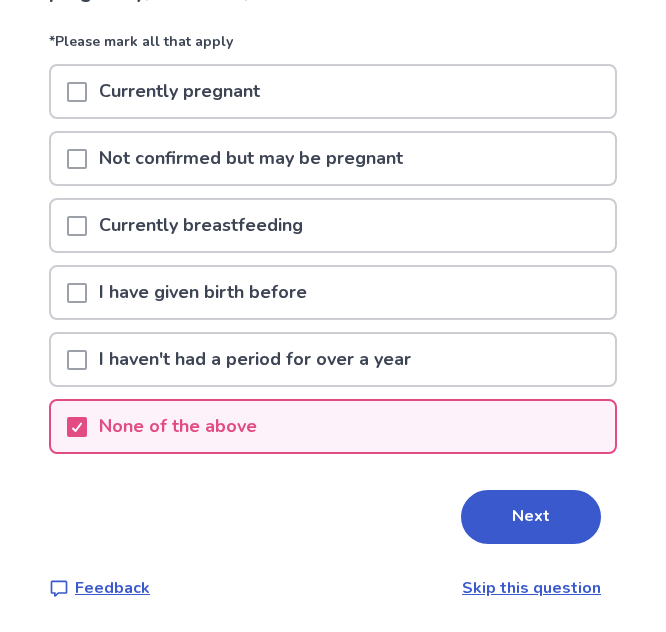 click on "I haven't had a period for over a year" at bounding box center (255, 359) 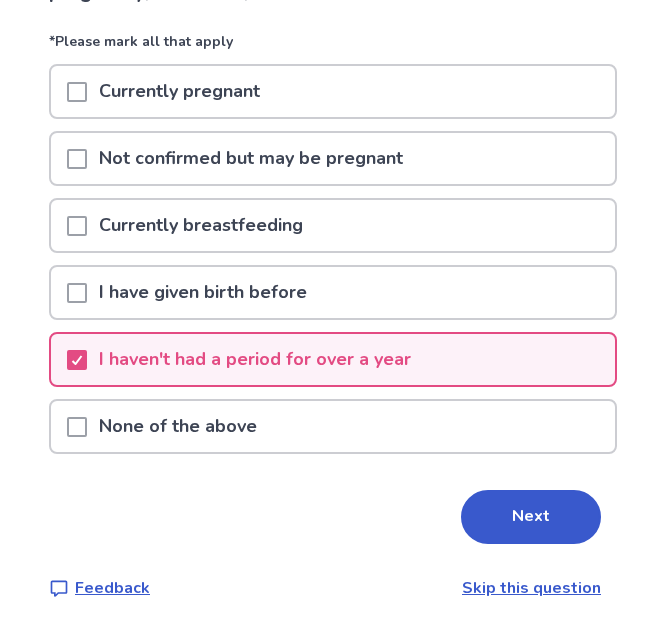 click on "I haven't had a period for over a year" at bounding box center (255, 359) 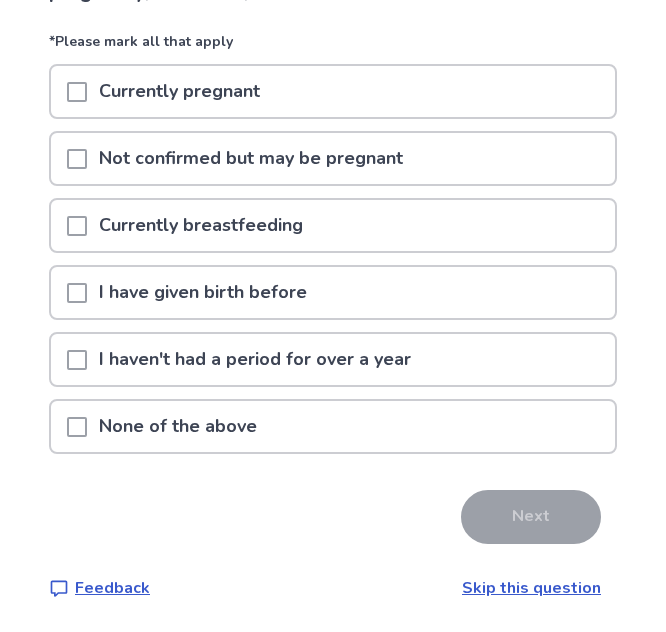 click on "None of the above" at bounding box center [333, 426] 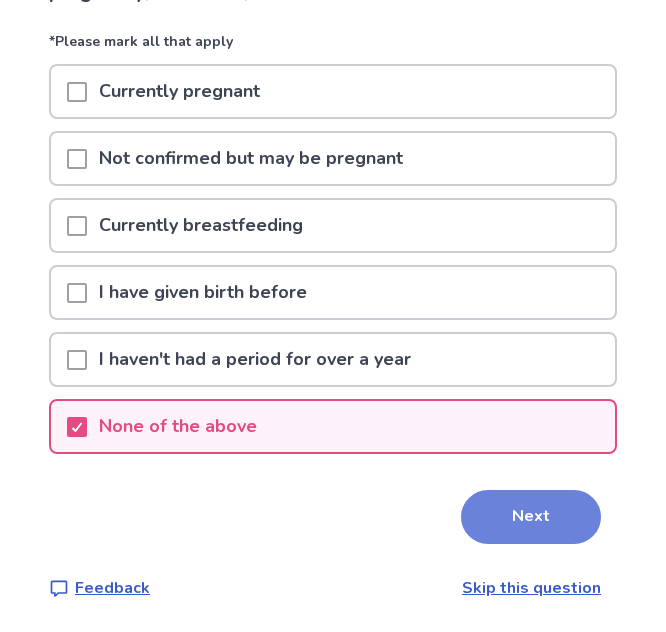 click on "Next" at bounding box center [531, 517] 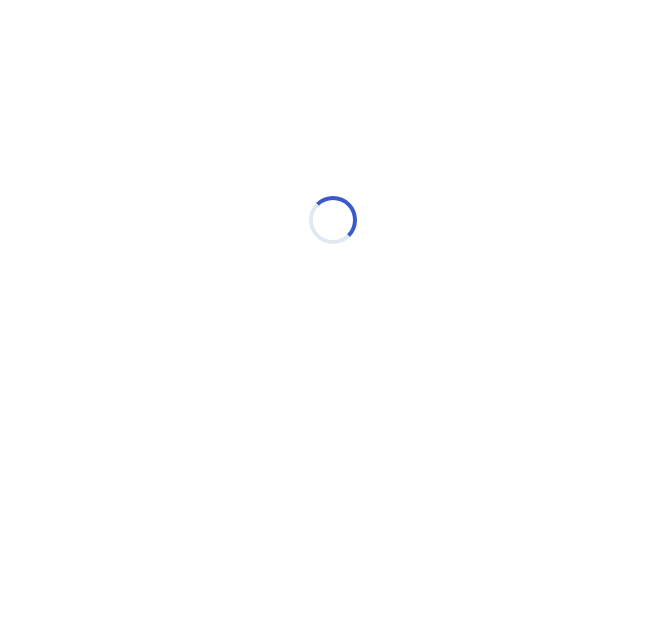 scroll, scrollTop: 0, scrollLeft: 0, axis: both 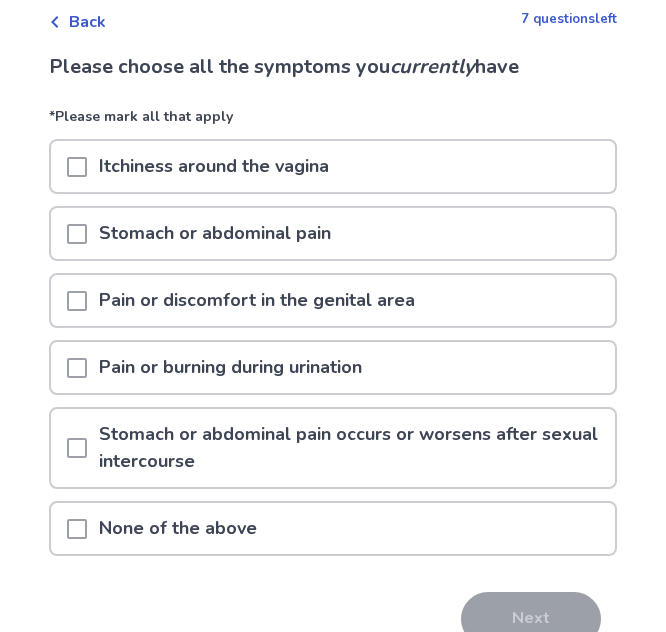 click on "Stomach or abdominal pain occurs or worsens after sexual intercourse" at bounding box center [351, 448] 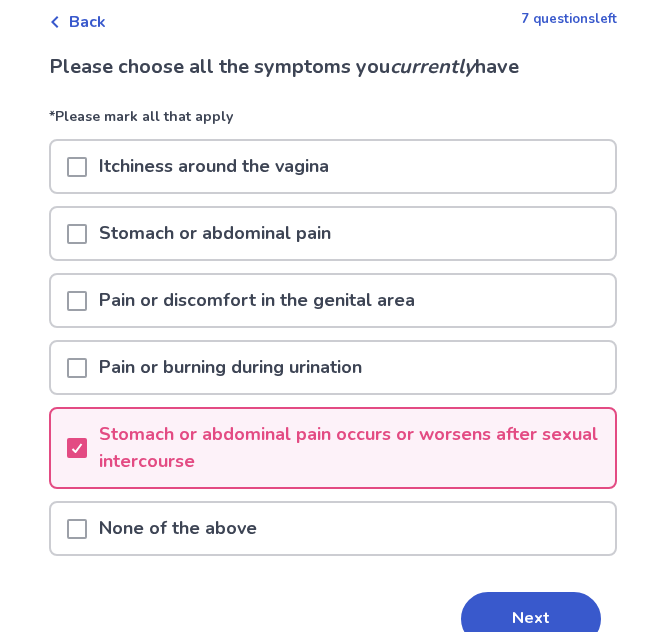 click on "Stomach or abdominal pain occurs or worsens after sexual intercourse" at bounding box center (351, 448) 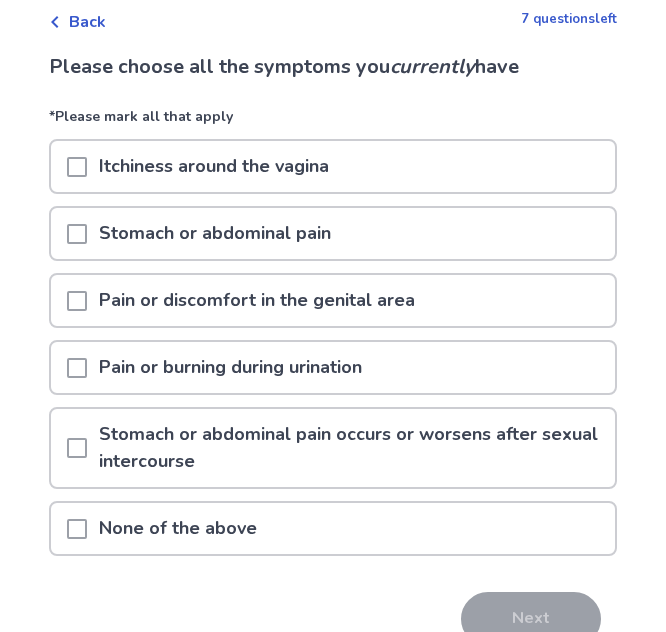 click on "None of the above" at bounding box center [178, 528] 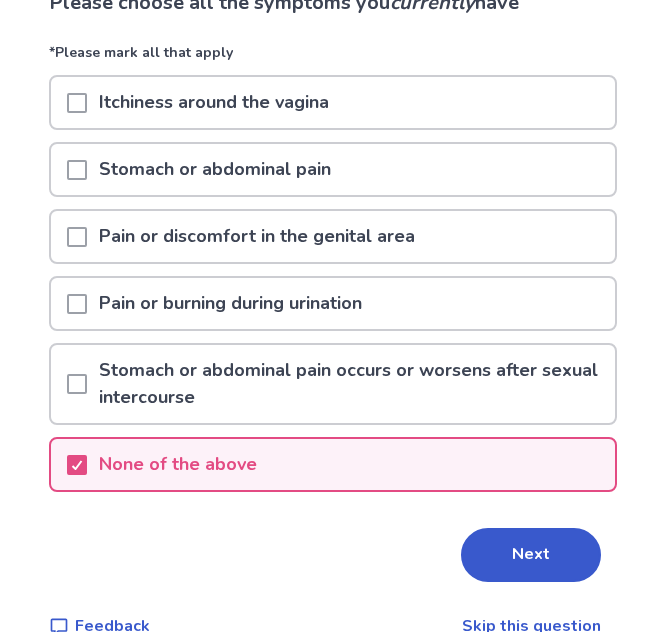 scroll, scrollTop: 200, scrollLeft: 0, axis: vertical 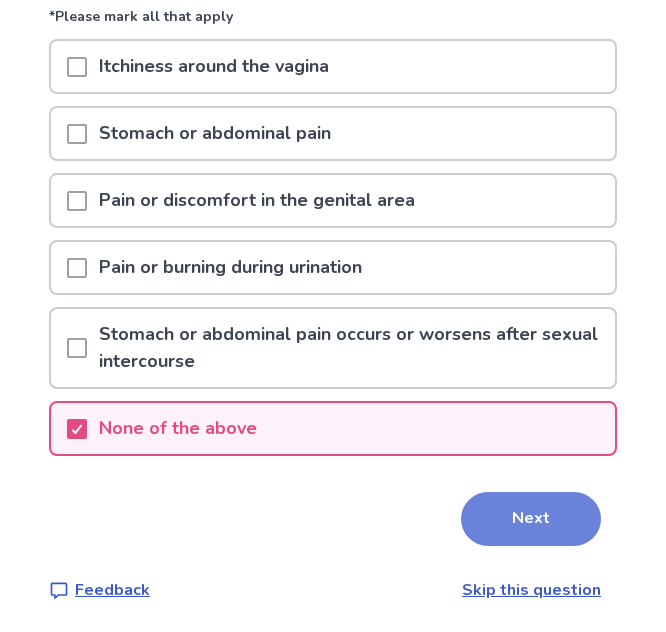 click on "Next" at bounding box center (531, 519) 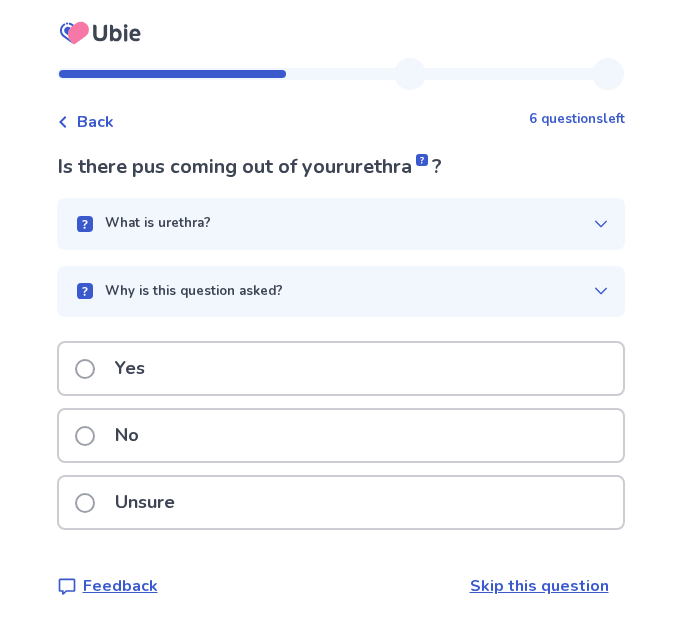 click on "No" at bounding box center [341, 435] 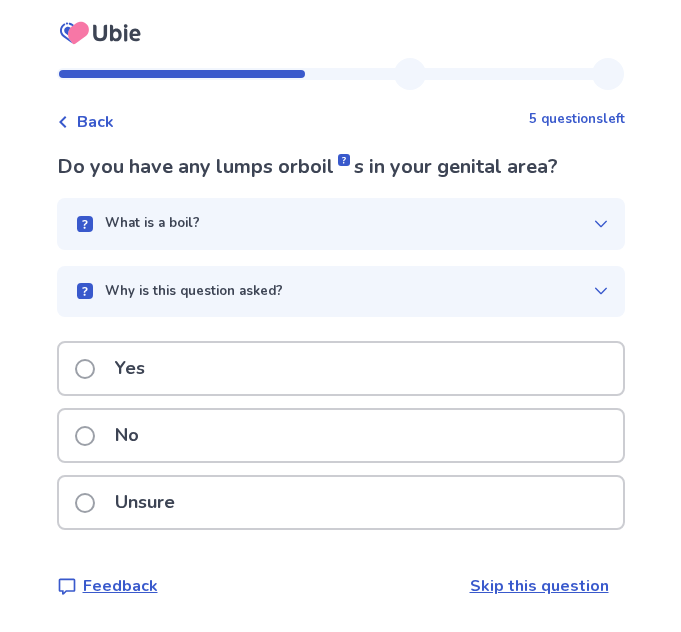 click on "Yes" at bounding box center (341, 368) 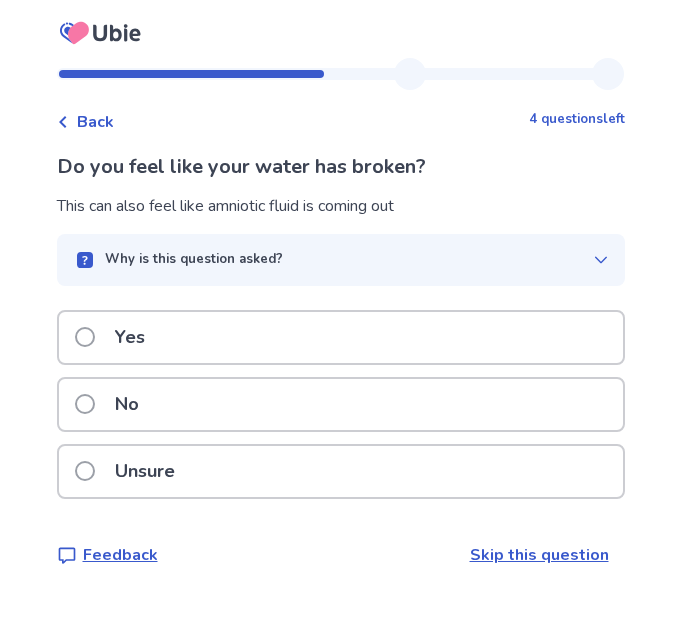 click on "No" at bounding box center [127, 404] 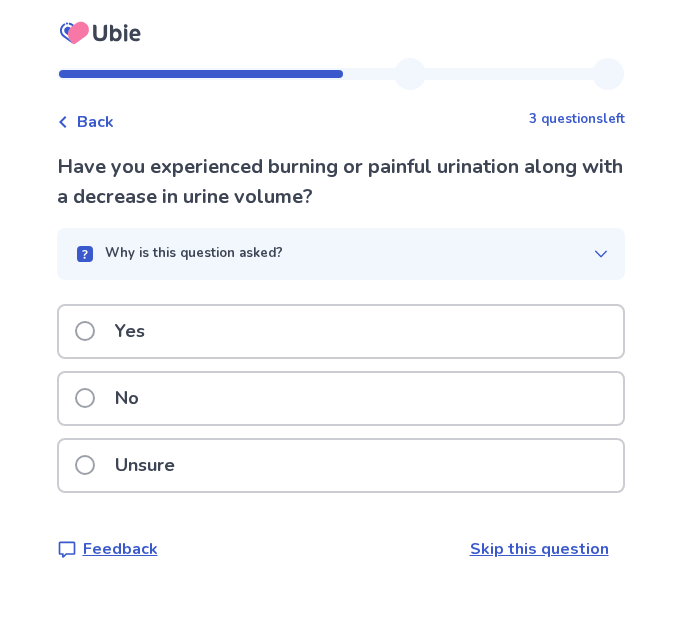 click on "Back 3   questions  left Have you experienced burning or painful urination along with a decrease in urine volume? Why is this question asked? Our AI is checking for any potential relation with   Gonorrhea . Yes No Unsure Feedback Skip this question" at bounding box center (341, 325) 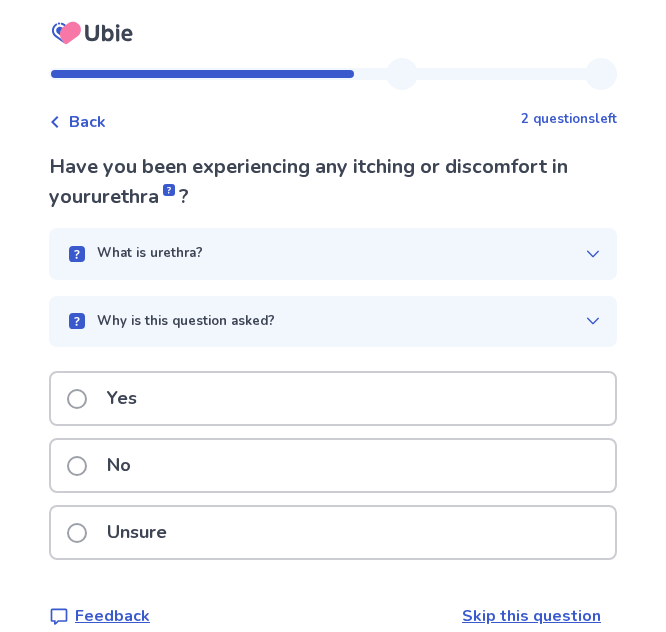 click on "No" at bounding box center (119, 465) 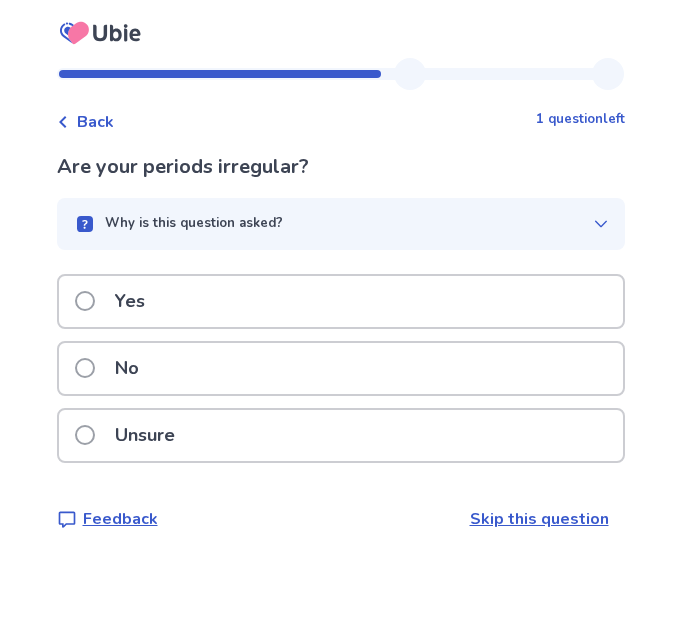 click on "Yes" at bounding box center [341, 301] 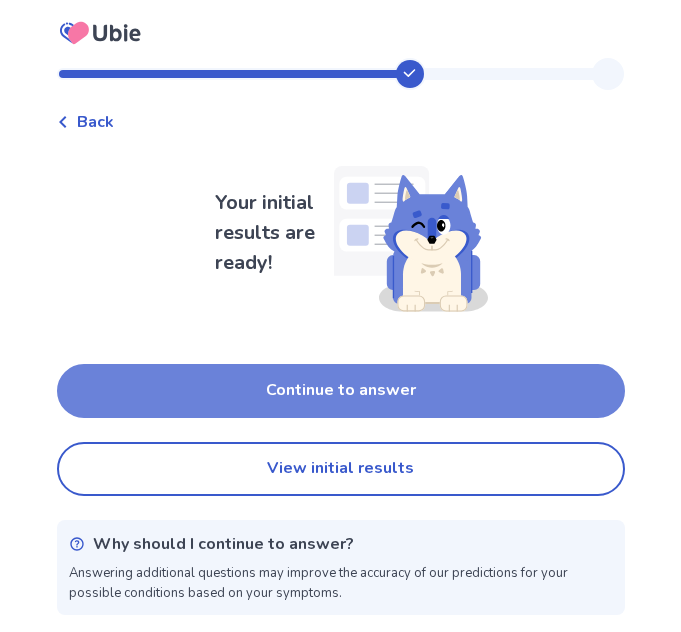 click on "Continue to answer" at bounding box center (341, 391) 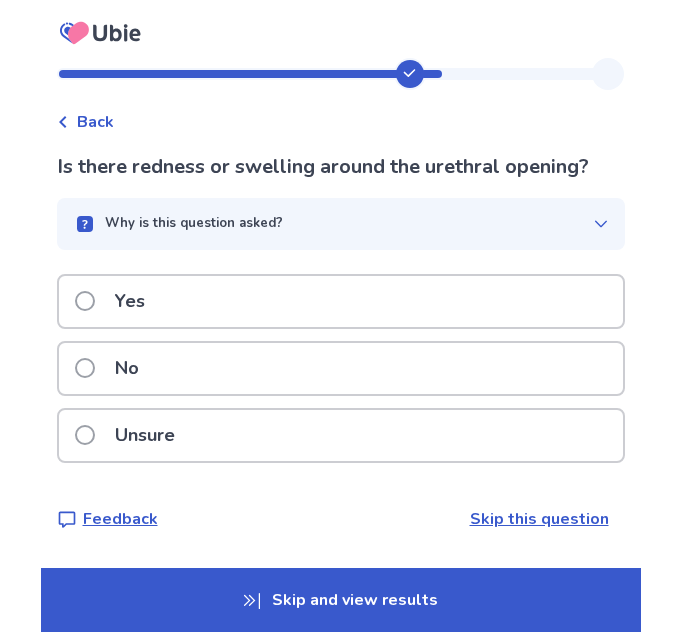 click on "Unsure" at bounding box center (145, 435) 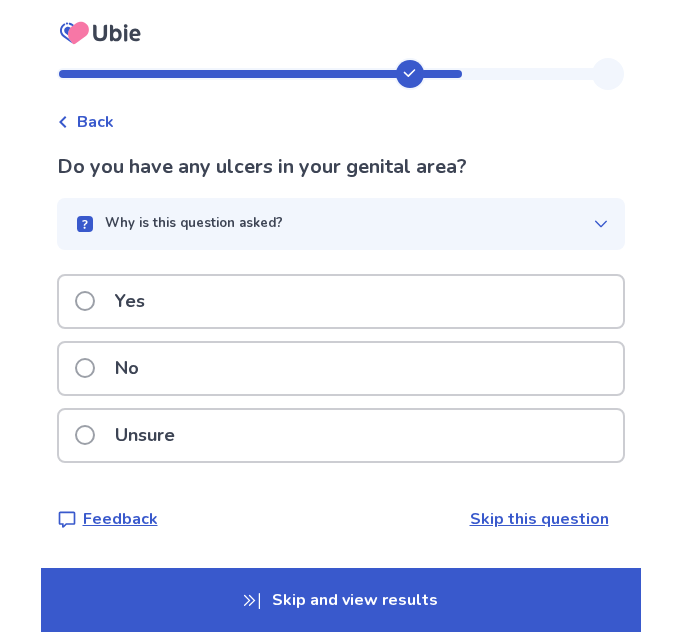 click on "Unsure" at bounding box center (131, 435) 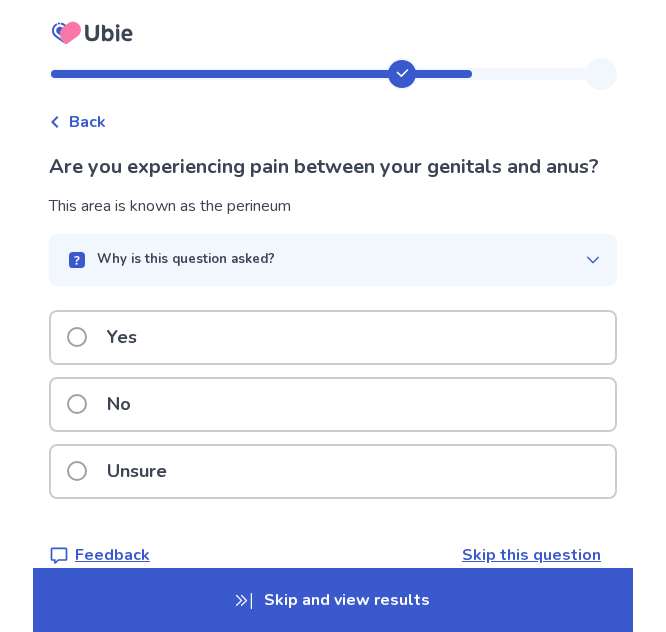 click on "No" at bounding box center (333, 404) 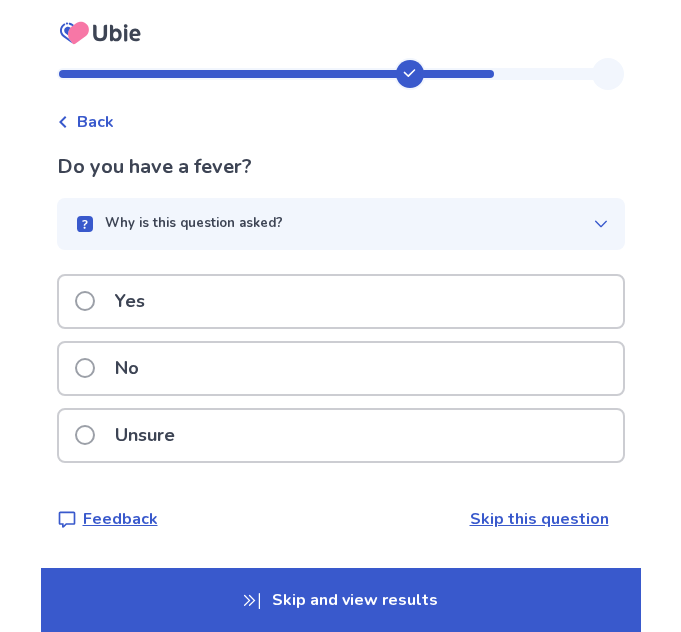 click on "No" at bounding box center (127, 368) 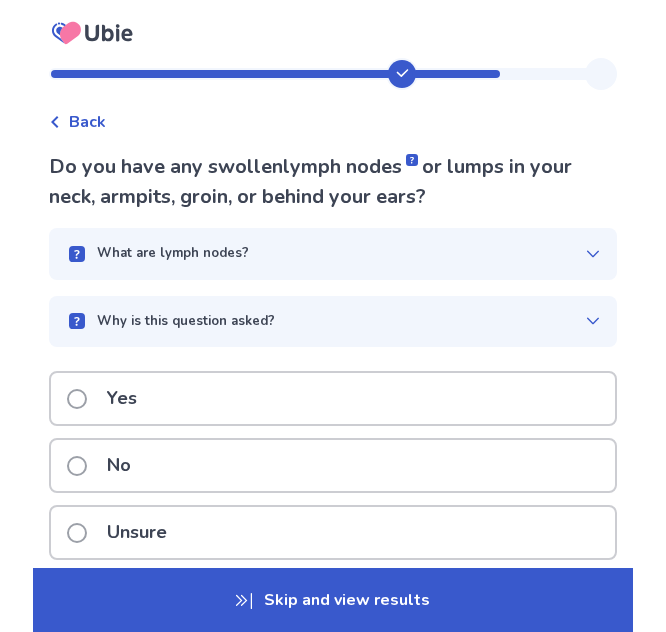 click on "Unsure" at bounding box center [137, 532] 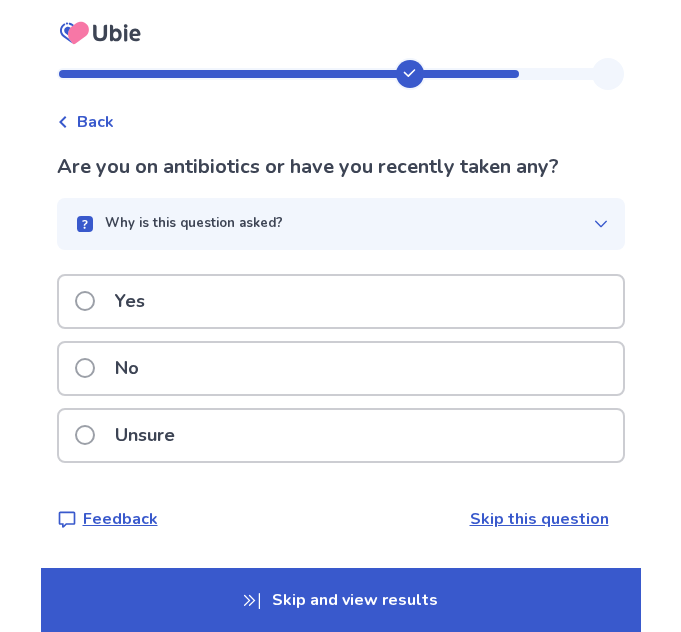 click on "No" at bounding box center [127, 368] 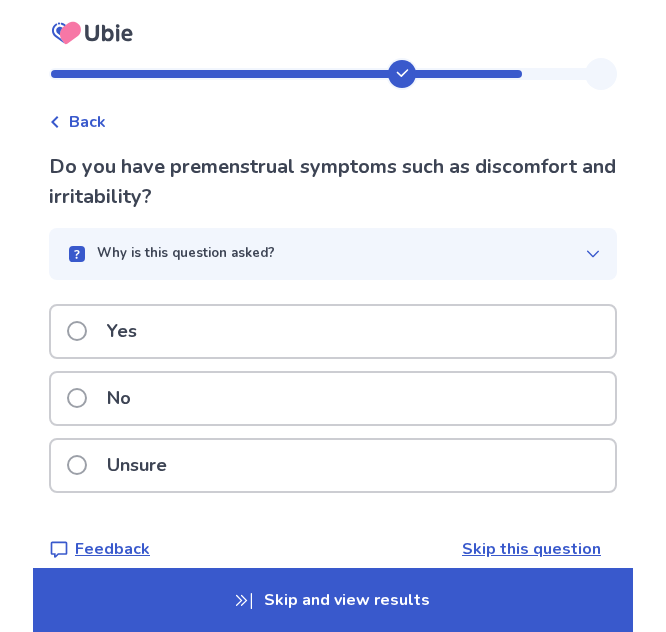 click on "Unsure" at bounding box center (137, 465) 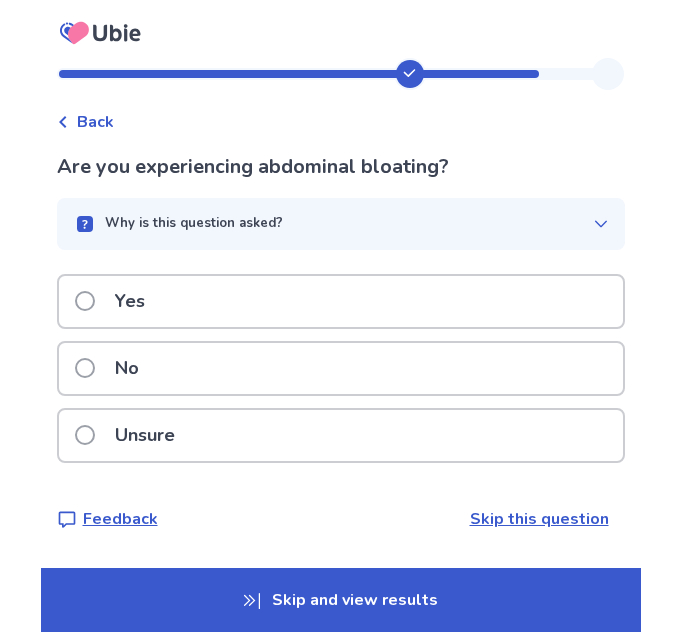 click on "Unsure" at bounding box center [145, 435] 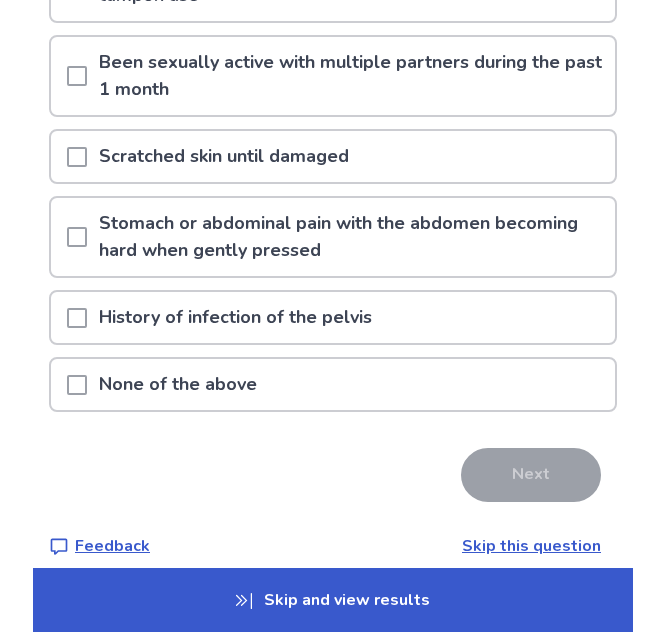 scroll, scrollTop: 300, scrollLeft: 0, axis: vertical 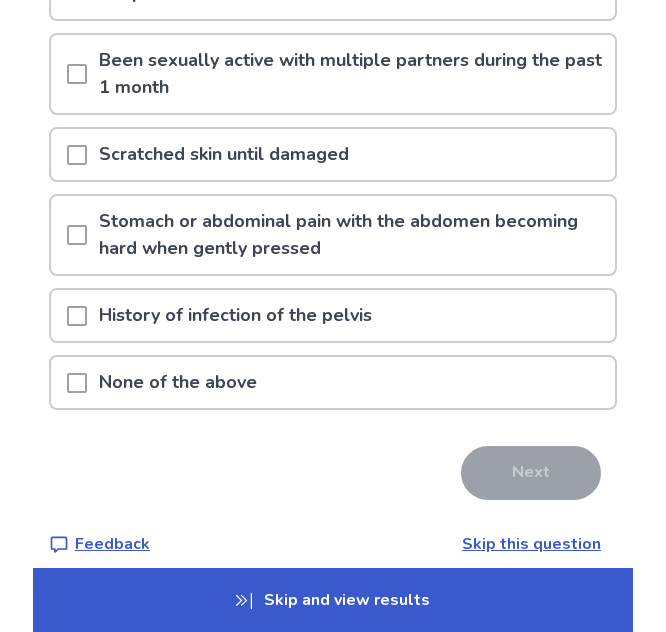 click on "None of the above" at bounding box center (178, 382) 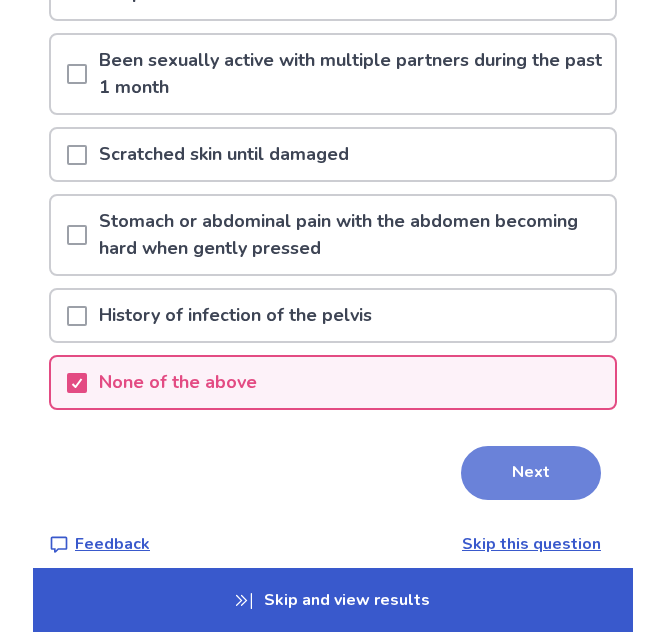 click on "Next" at bounding box center (531, 473) 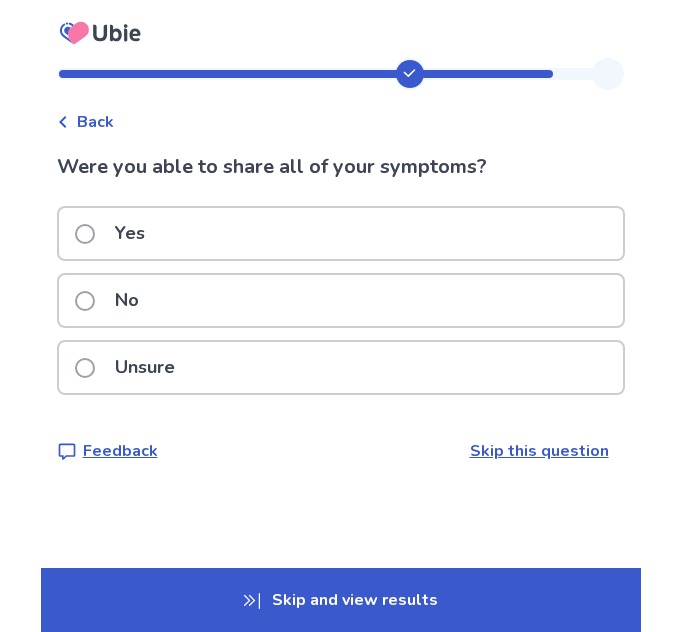 click on "No" at bounding box center (341, 300) 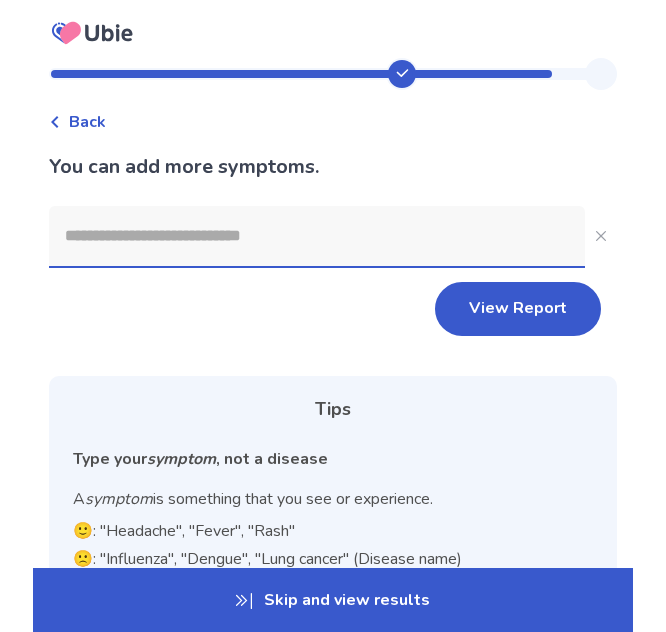 click 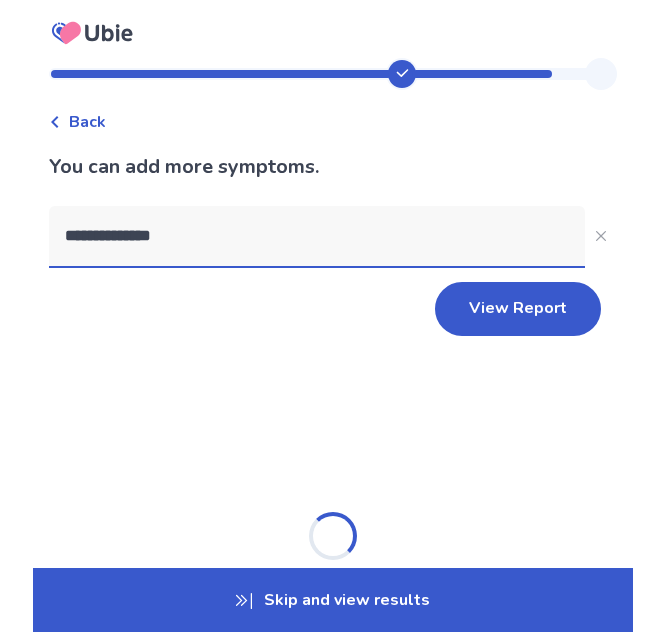 type on "**********" 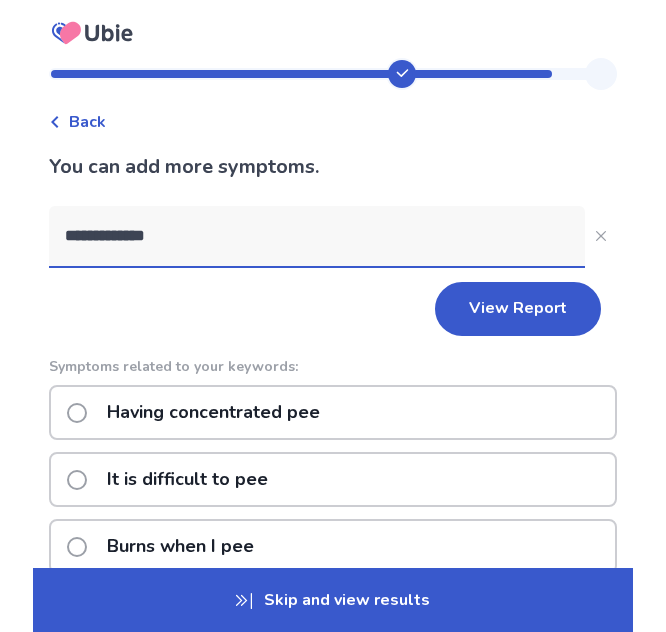 scroll, scrollTop: 100, scrollLeft: 0, axis: vertical 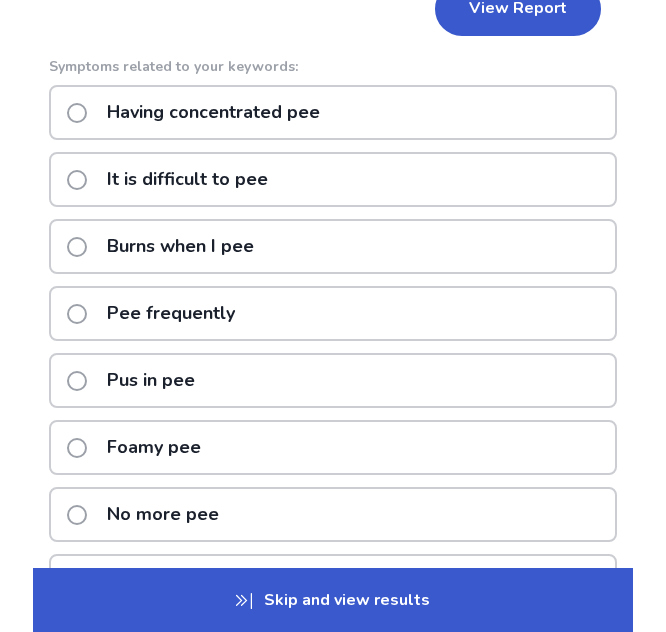 click on "Pee frequently" 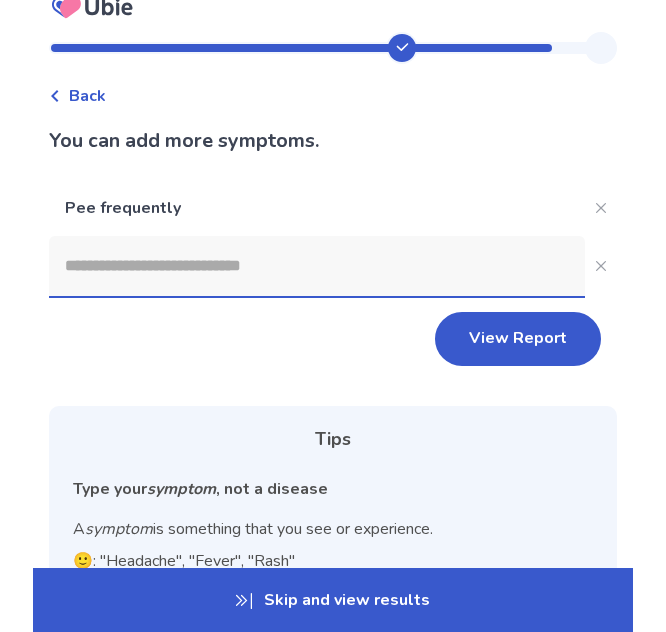 scroll, scrollTop: 0, scrollLeft: 0, axis: both 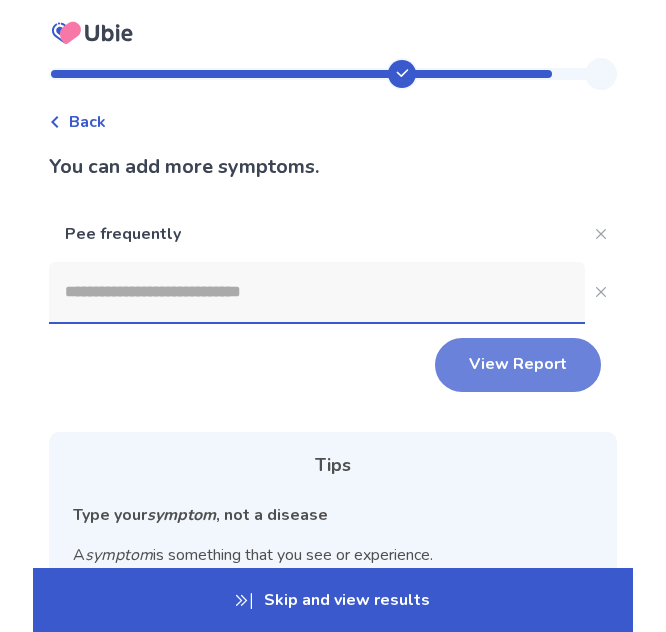 click on "View Report" 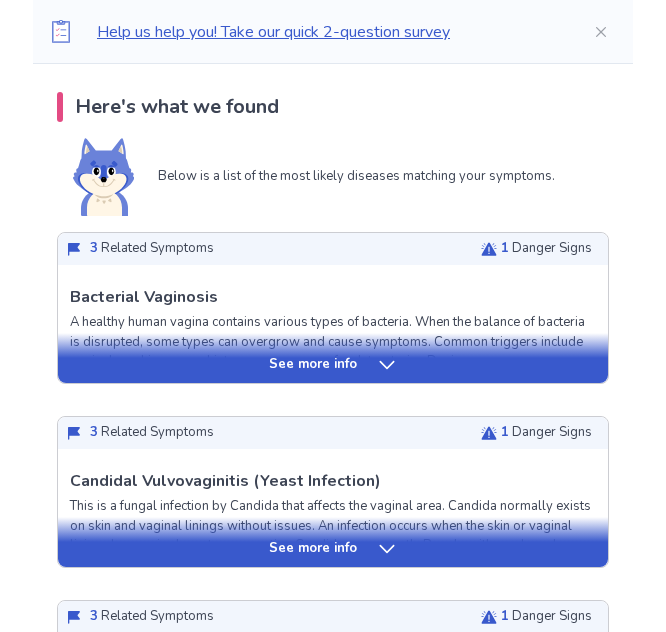 scroll, scrollTop: 400, scrollLeft: 0, axis: vertical 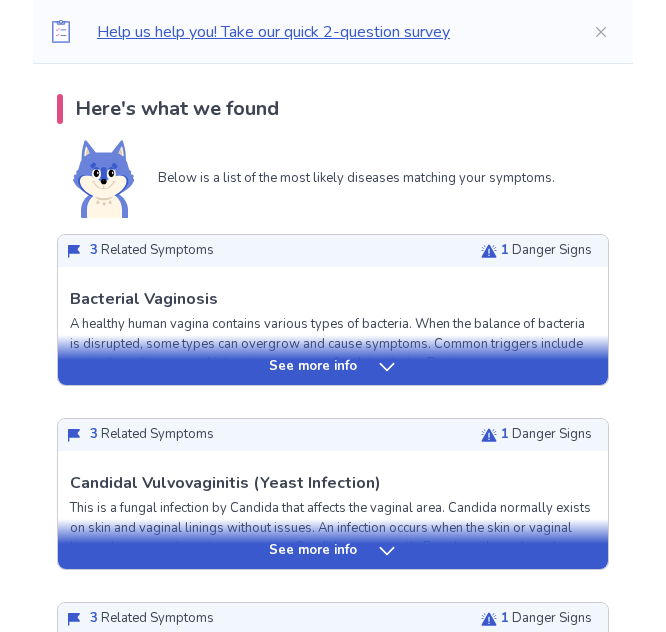 click on "See more info" at bounding box center [313, 367] 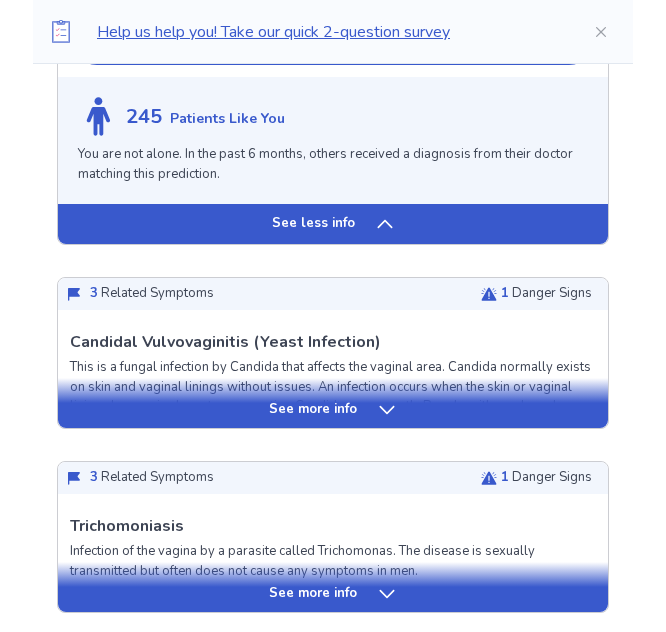 scroll, scrollTop: 2000, scrollLeft: 0, axis: vertical 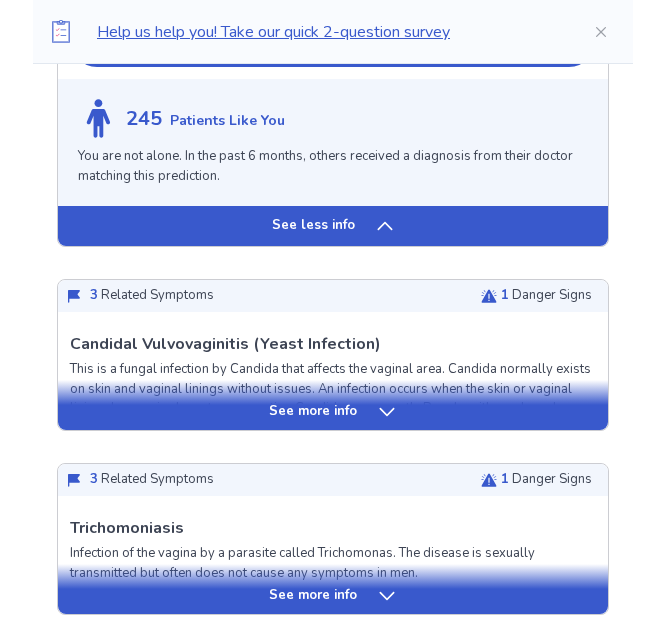 click on "See less info" at bounding box center [313, 226] 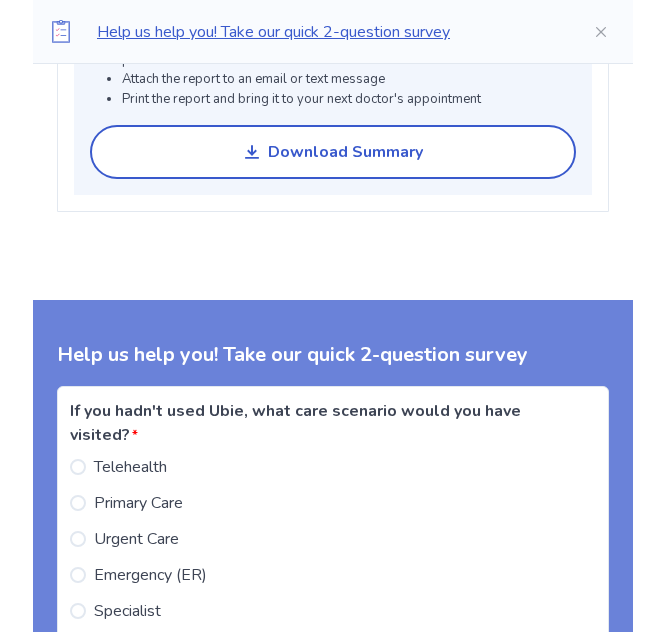 scroll, scrollTop: 619, scrollLeft: 0, axis: vertical 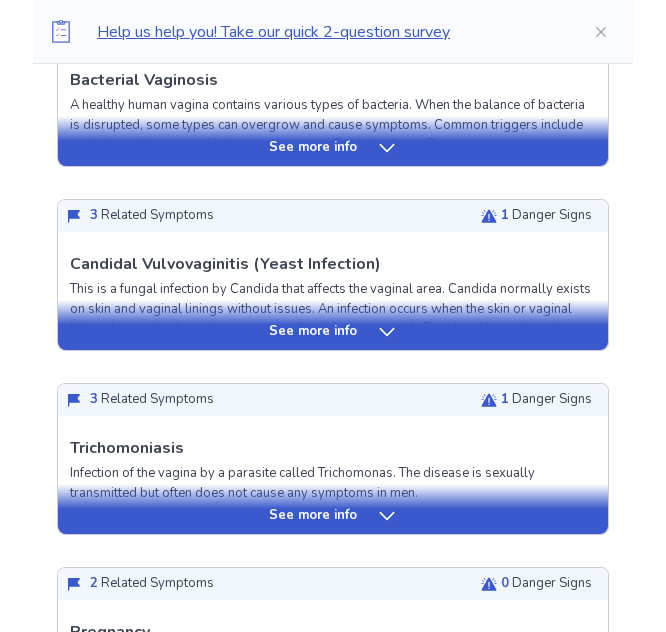 click on "See more info" at bounding box center [333, 332] 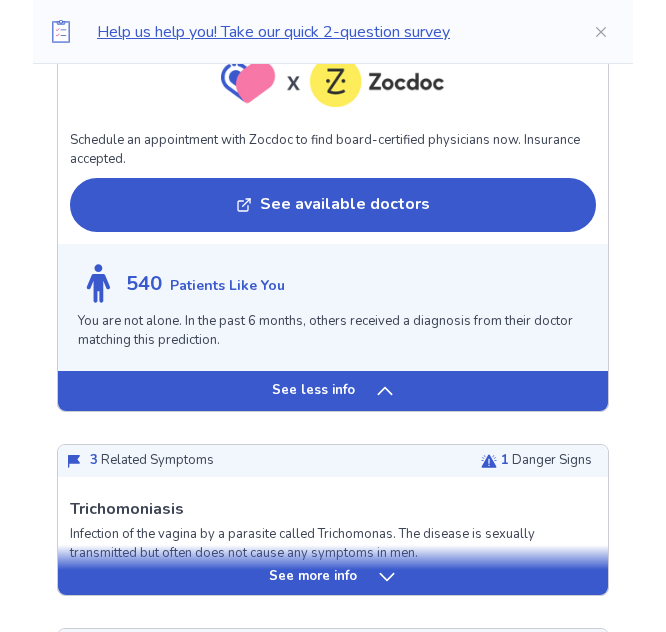 scroll, scrollTop: 2119, scrollLeft: 0, axis: vertical 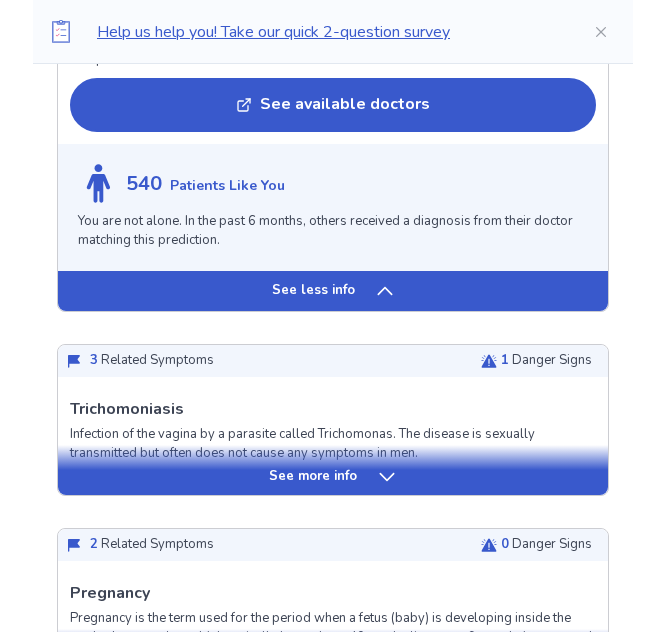 click on "See more info" at bounding box center [333, 470] 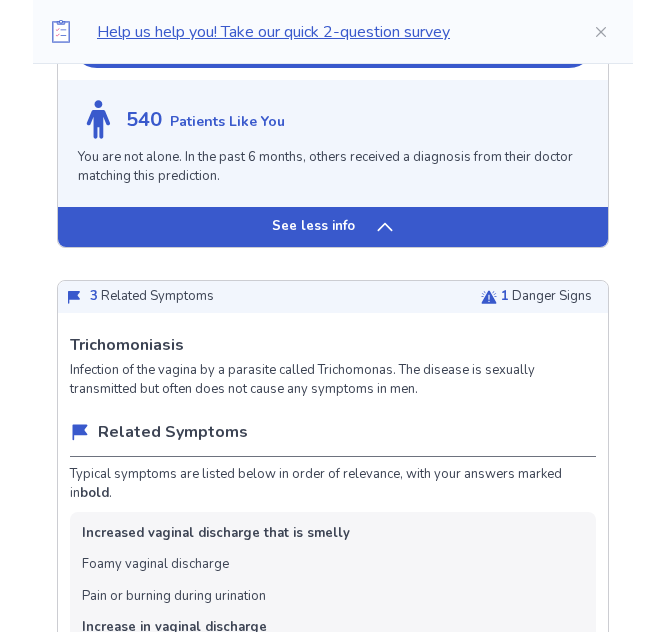 scroll, scrollTop: 2219, scrollLeft: 0, axis: vertical 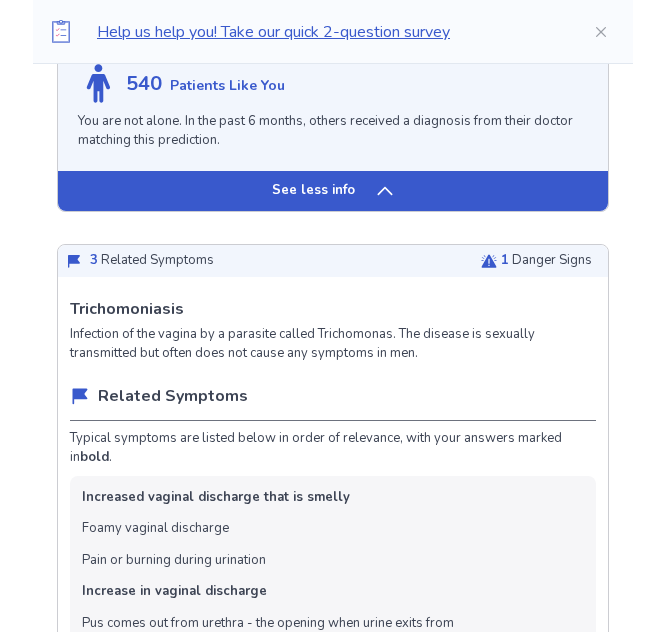 drag, startPoint x: 77, startPoint y: 301, endPoint x: 195, endPoint y: 297, distance: 118.06778 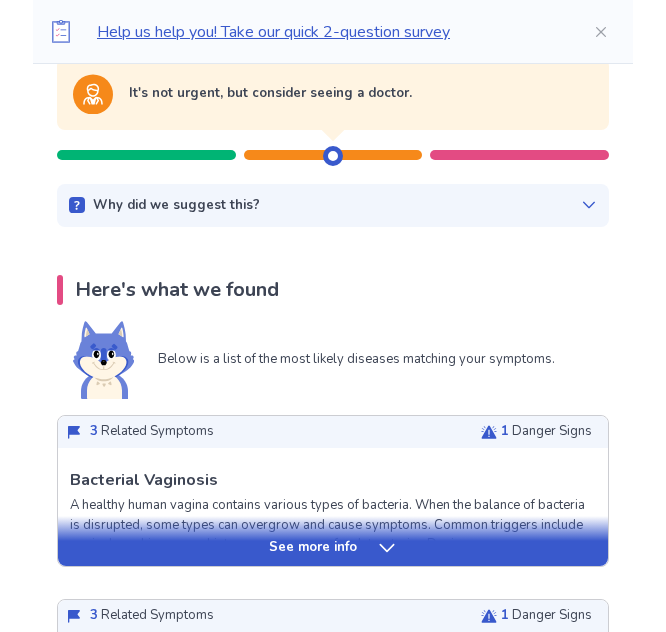 scroll, scrollTop: 319, scrollLeft: 0, axis: vertical 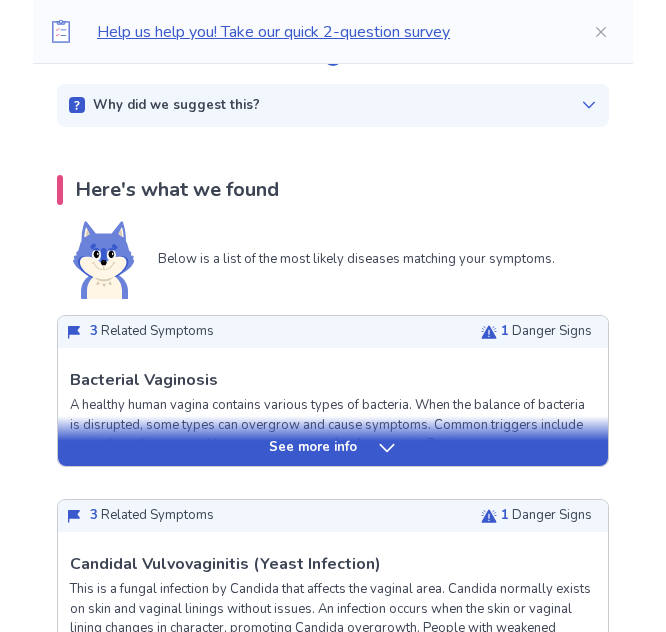 click on "See more info" at bounding box center [313, 448] 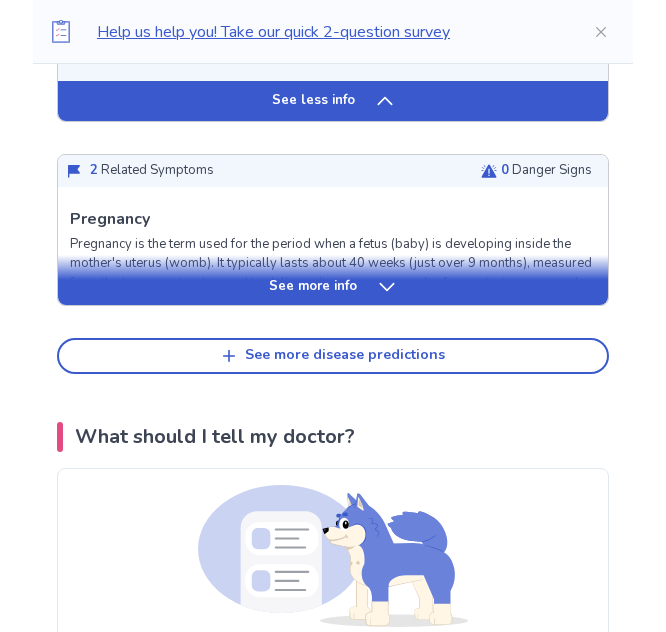 scroll, scrollTop: 5419, scrollLeft: 0, axis: vertical 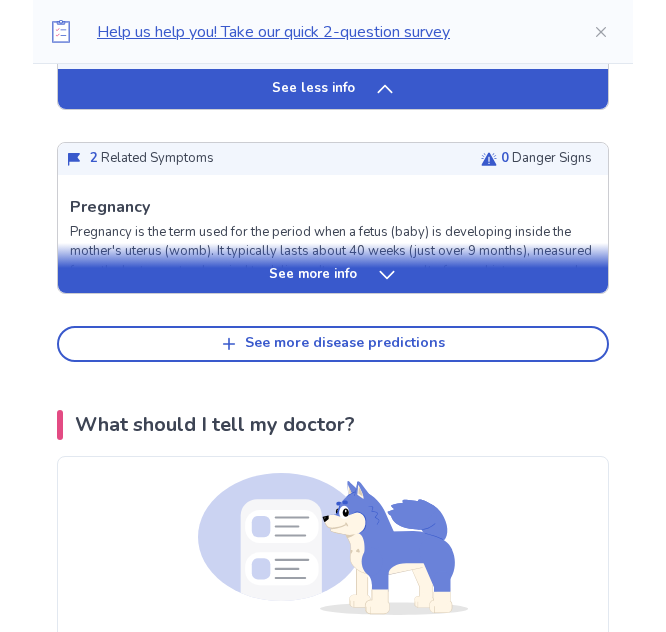 click on "See more info" at bounding box center (333, 268) 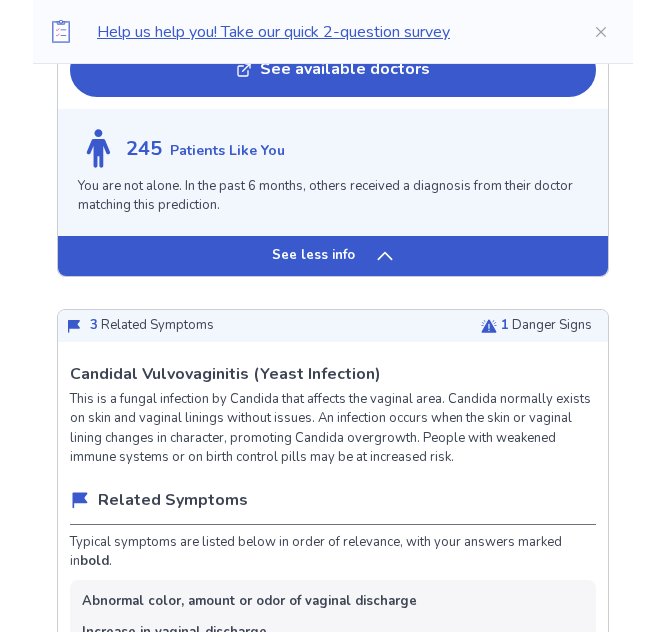 scroll, scrollTop: 2000, scrollLeft: 0, axis: vertical 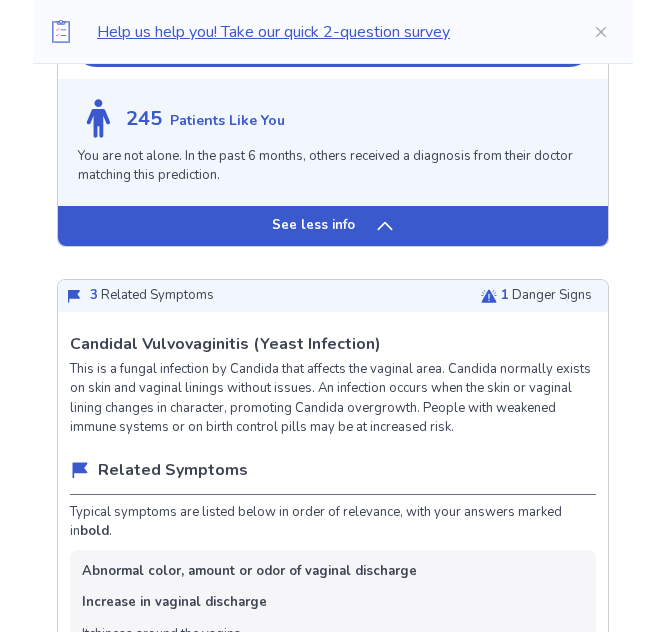 click on "See less info" at bounding box center (313, 226) 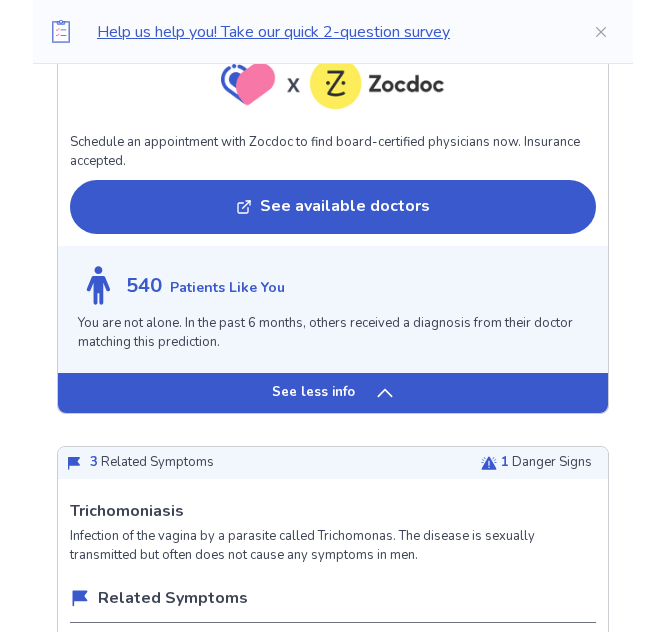 scroll, scrollTop: 2019, scrollLeft: 0, axis: vertical 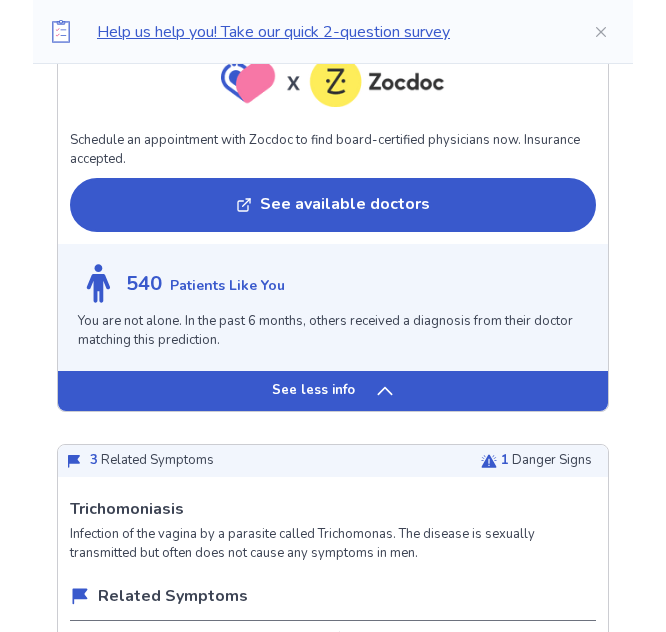 click on "See less info" at bounding box center (333, 391) 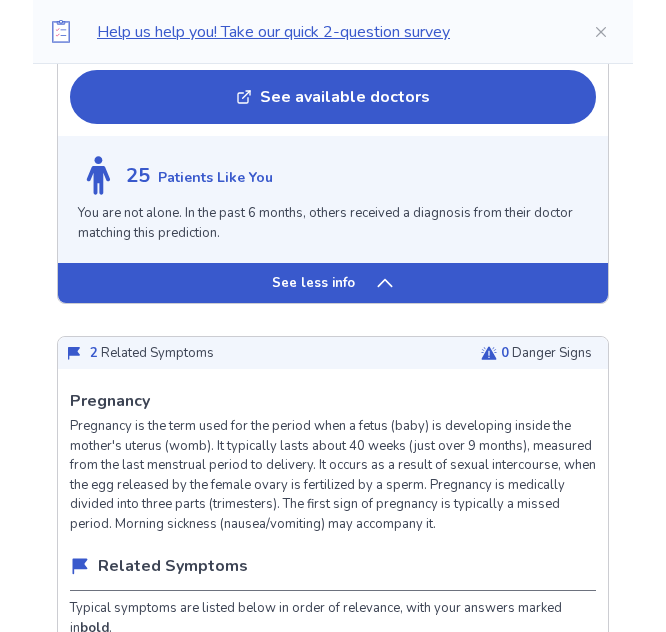 click on "See less info" at bounding box center [313, 284] 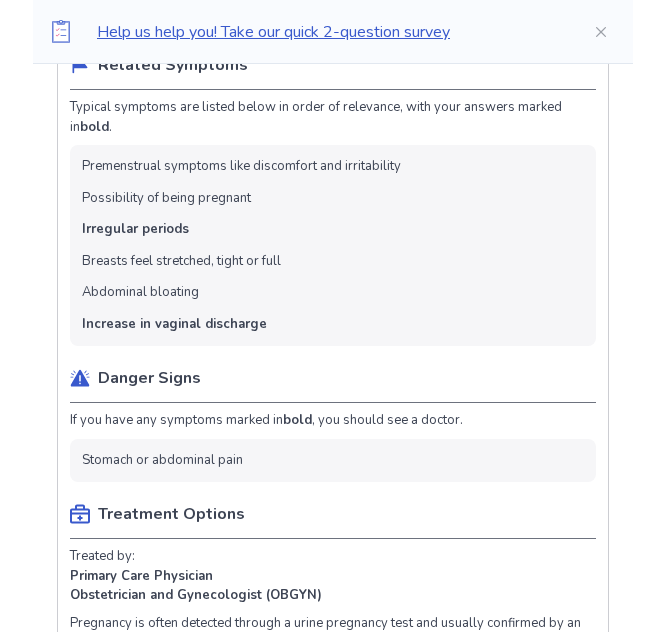 scroll, scrollTop: 1287, scrollLeft: 0, axis: vertical 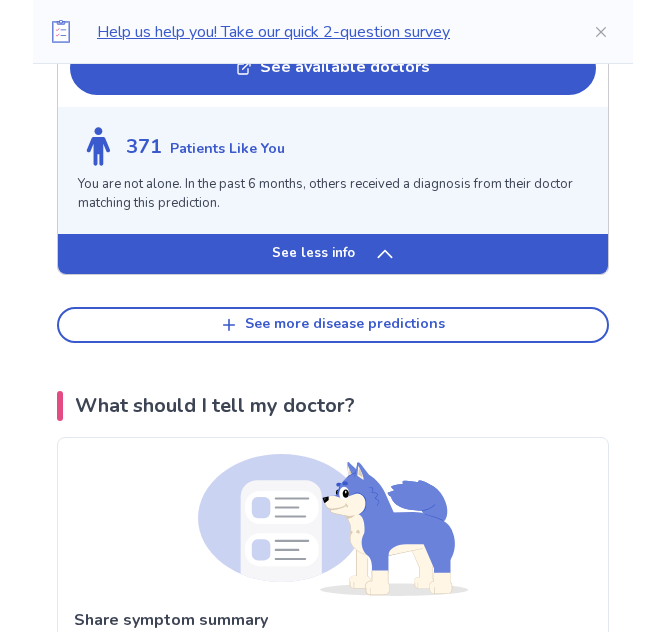 click on "See less info" at bounding box center [313, 254] 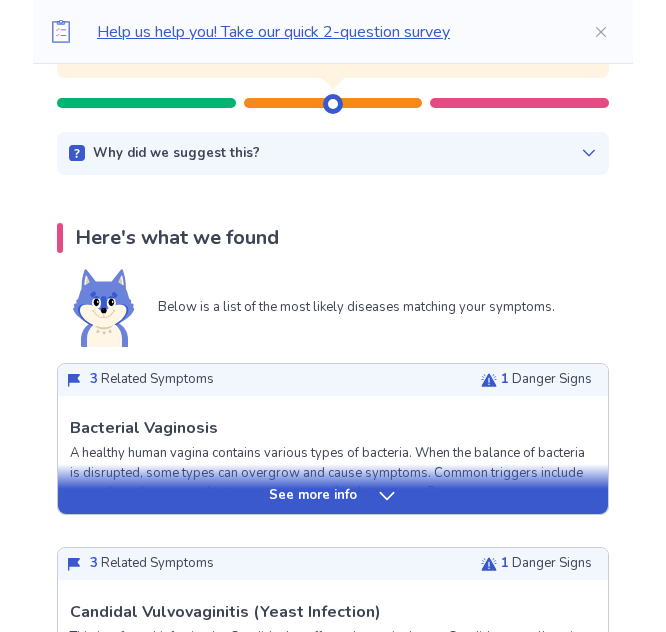 scroll, scrollTop: 0, scrollLeft: 0, axis: both 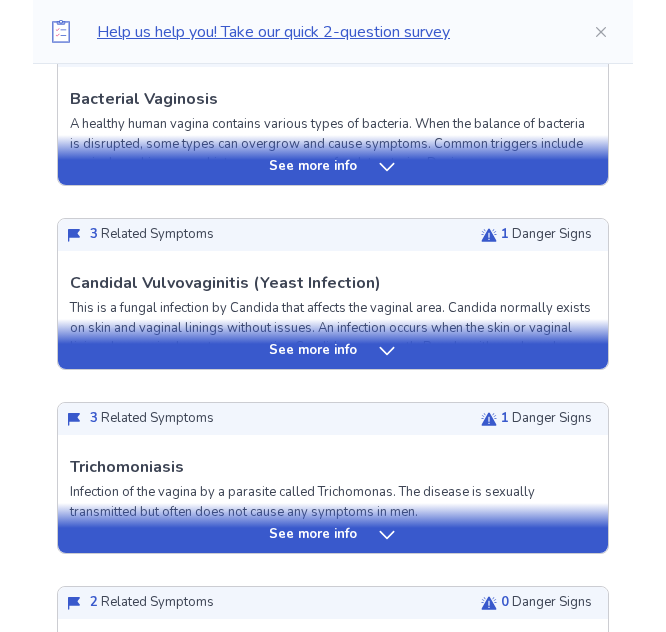 click on "See more info" at bounding box center [313, 351] 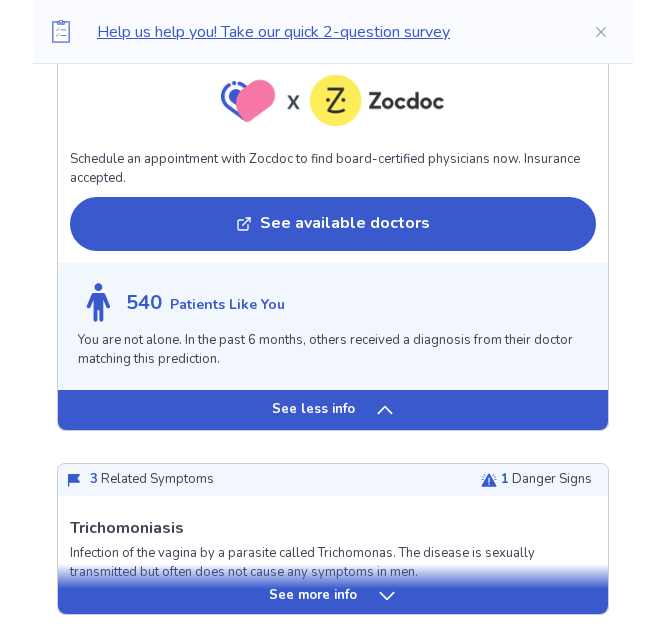click on "See less info" at bounding box center [333, 410] 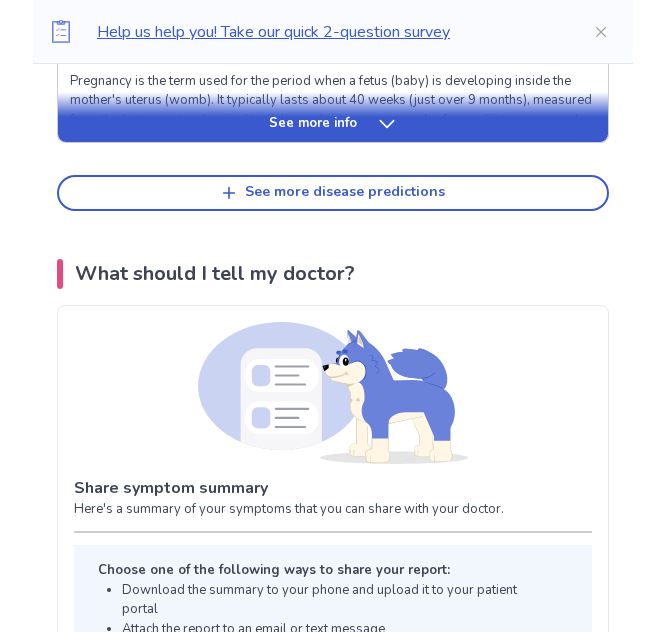 scroll, scrollTop: 803, scrollLeft: 0, axis: vertical 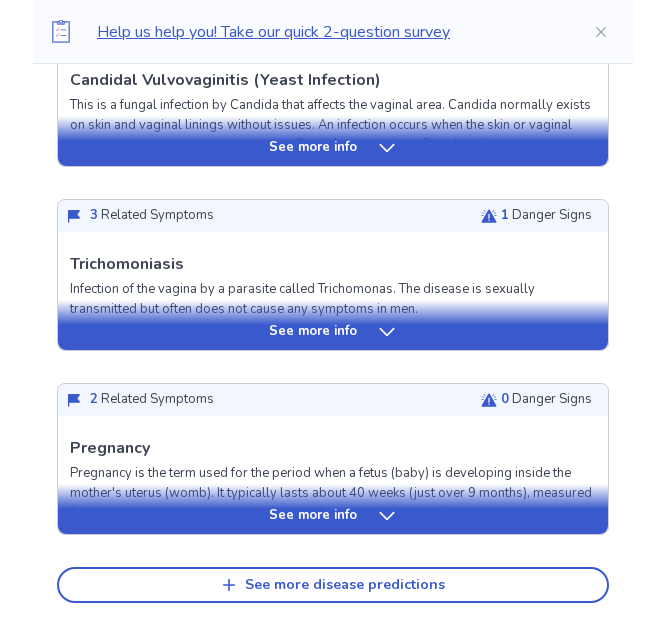 click on "See more info" at bounding box center (313, 332) 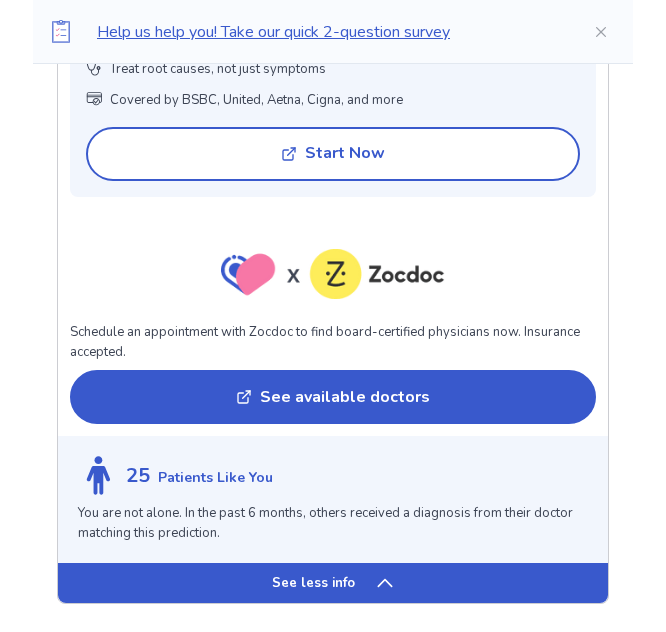 scroll, scrollTop: 2103, scrollLeft: 0, axis: vertical 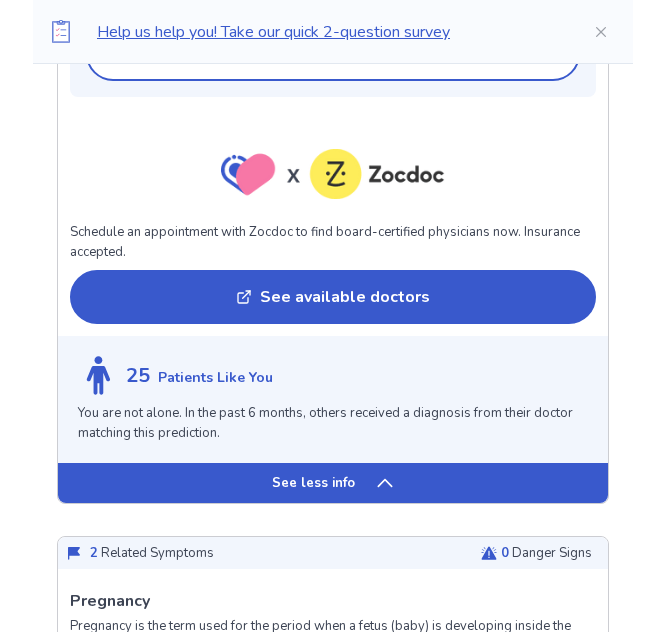 click on "Trichomoniasis Infection of the vagina by a parasite called Trichomonas. The disease is sexually transmitted but often does not cause any symptoms in men. Related Symptoms Typical symptoms are listed below in order of relevance, with your answers marked in  bold . Increased vaginal discharge that is smelly Foamy vaginal discharge Pain or burning during urination Increase in vaginal discharge Pus comes out from urethra - the opening when urine exits from Abnormal color, amount or odor of vaginal discharge Danger Signs If you have any symptoms marked in  bold , you should see a doctor. Increased vaginal discharge that is smelly Pain or burning during urination Pus comes out from urethra - the opening when urine exits from Having difficulty urinating or producing less urine Burning or painful urination with reduced urine volume Treatment Options Treated by: Primary Care Physician Anti-parasite medication may be given to treat the infection. This medication is safe for use during pregnancy. Real help with no wait" at bounding box center [333, -362] 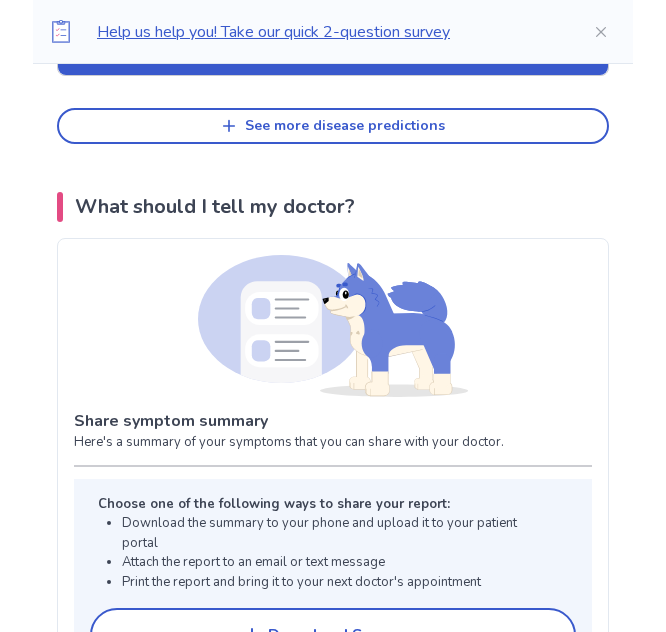 scroll, scrollTop: 987, scrollLeft: 0, axis: vertical 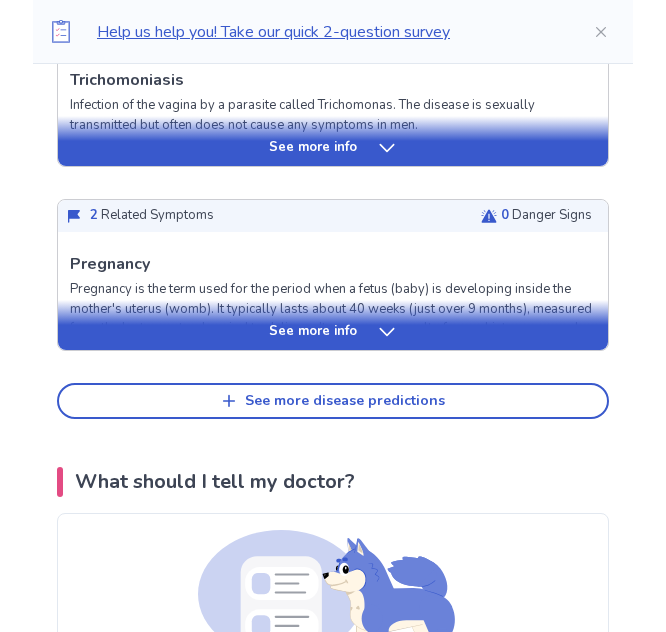 click on "See more info" at bounding box center (313, 332) 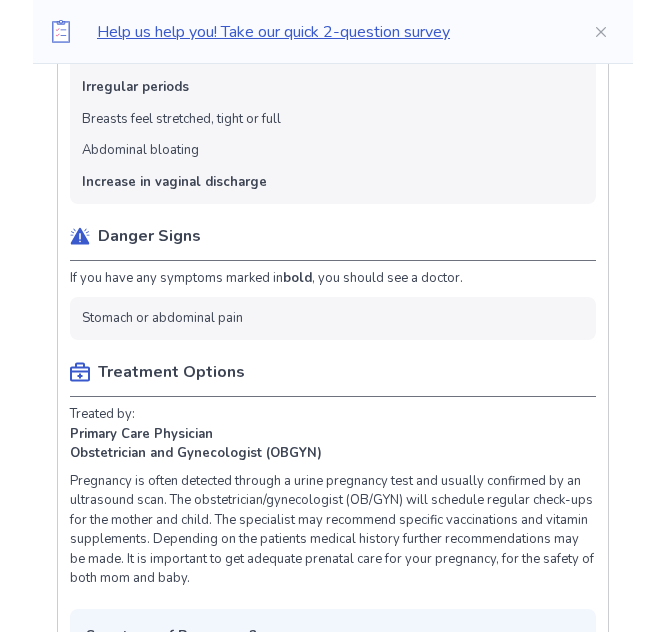 scroll, scrollTop: 1587, scrollLeft: 0, axis: vertical 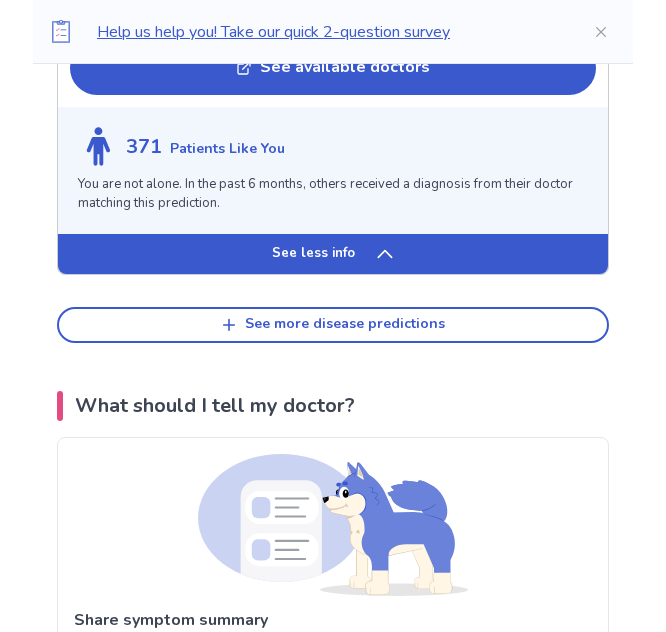 click on "See less info" at bounding box center [333, 254] 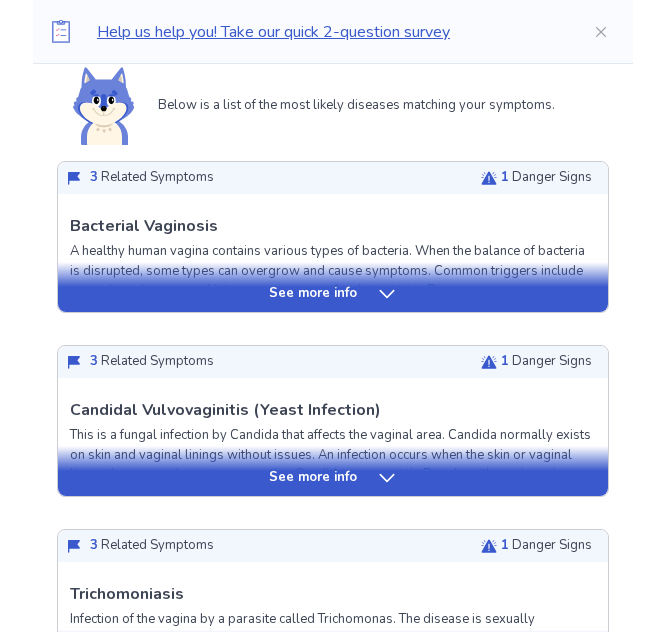 scroll, scrollTop: 500, scrollLeft: 0, axis: vertical 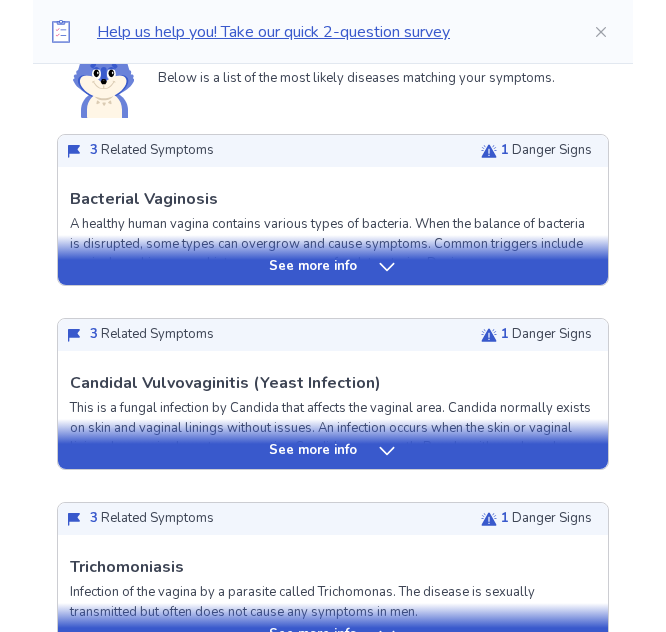 click on "See more info" at bounding box center (333, 267) 